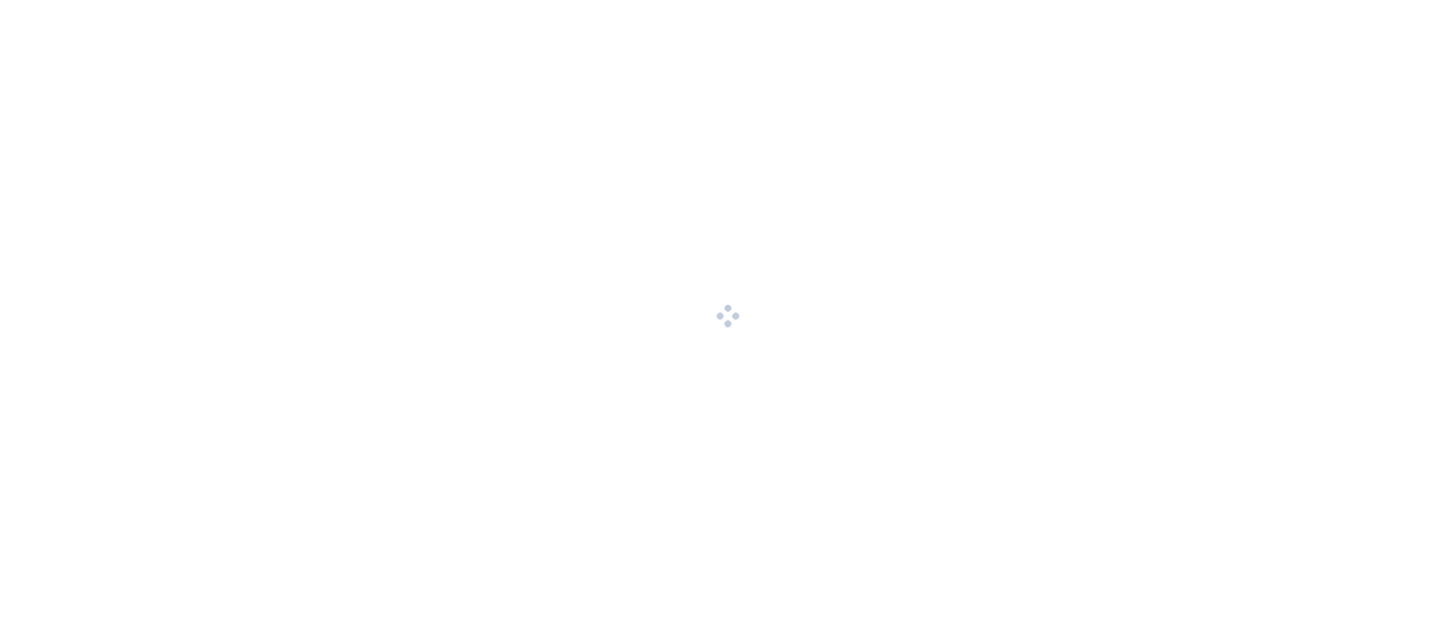 scroll, scrollTop: 0, scrollLeft: 0, axis: both 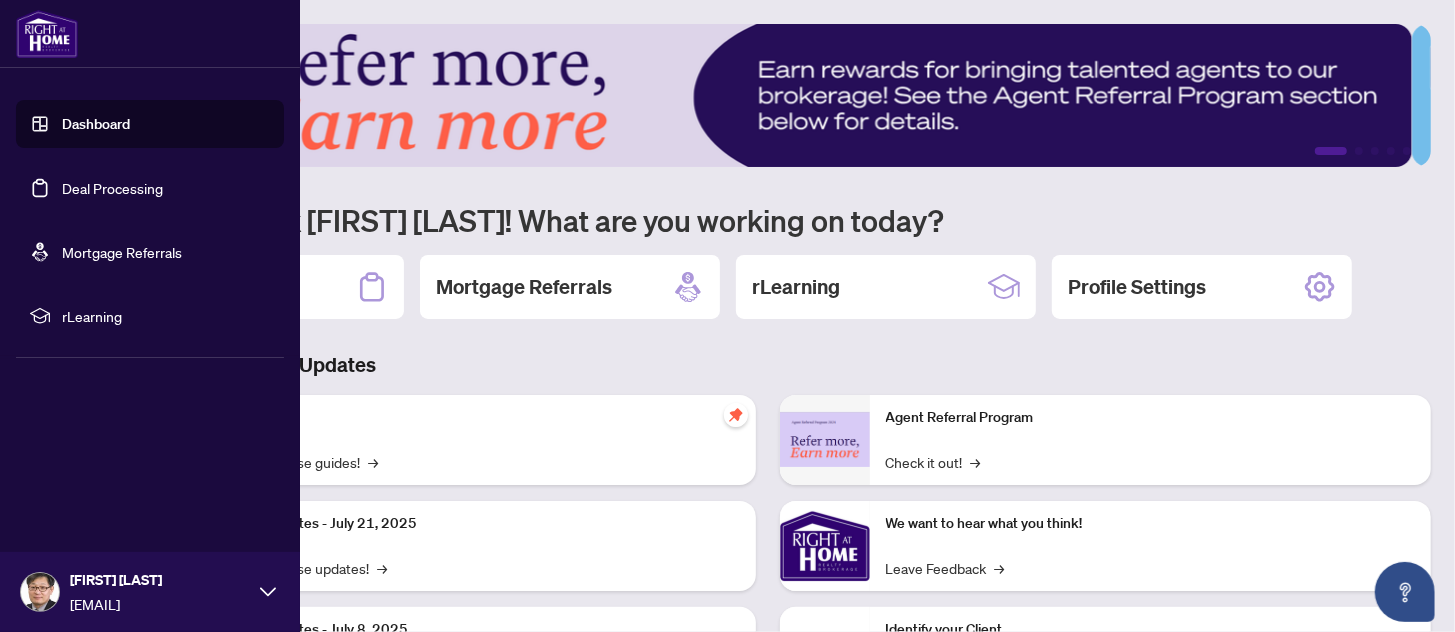 click on "Deal Processing" at bounding box center (112, 188) 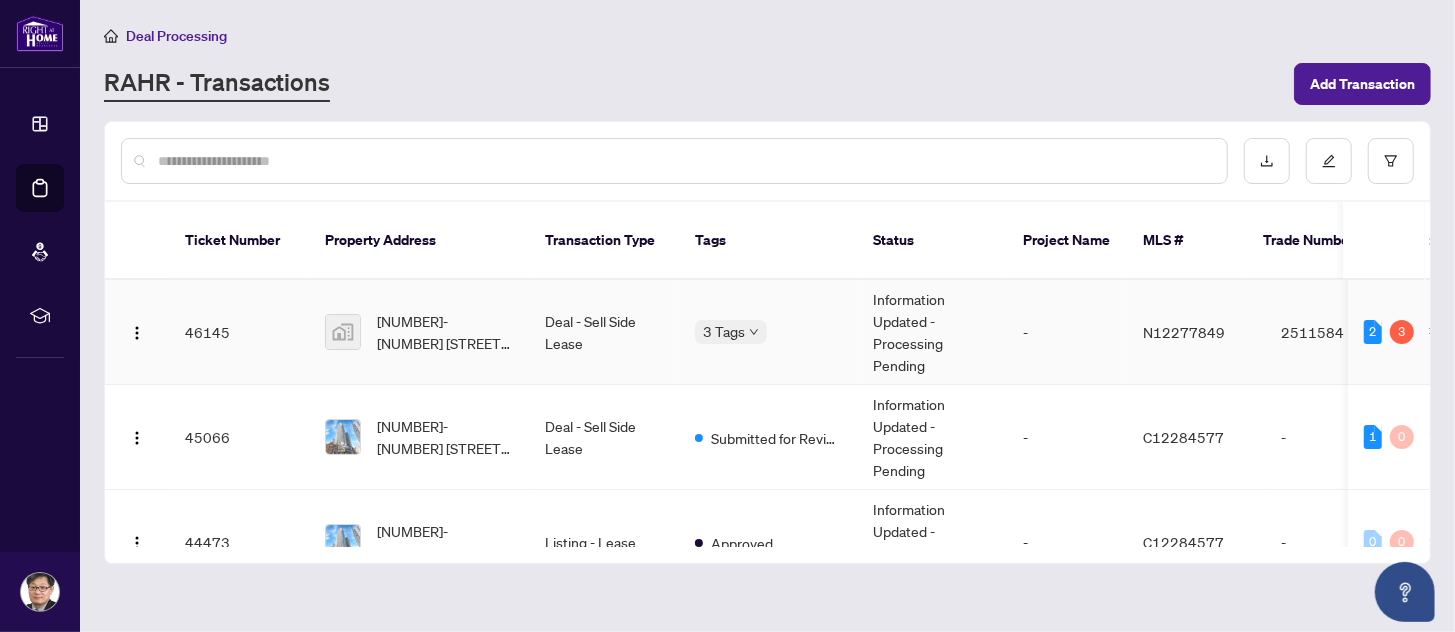 click on "2511584" at bounding box center (1335, 332) 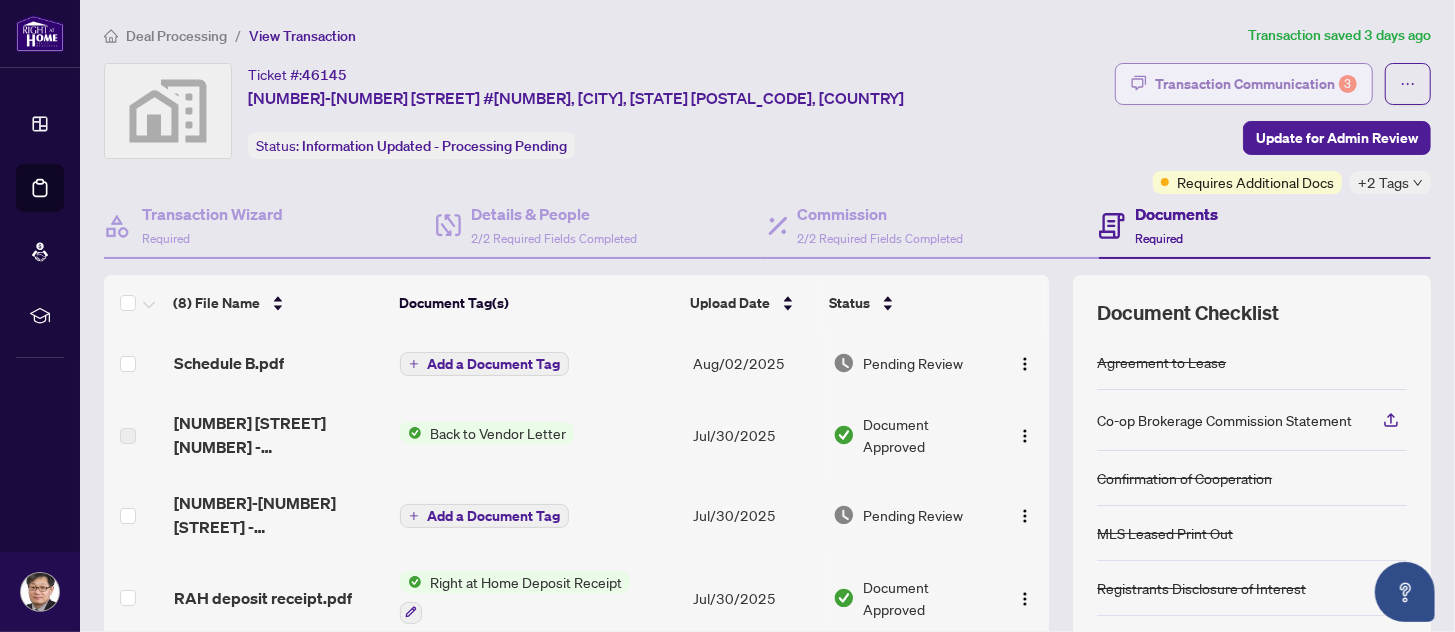 click on "Transaction Communication 3" at bounding box center (1256, 84) 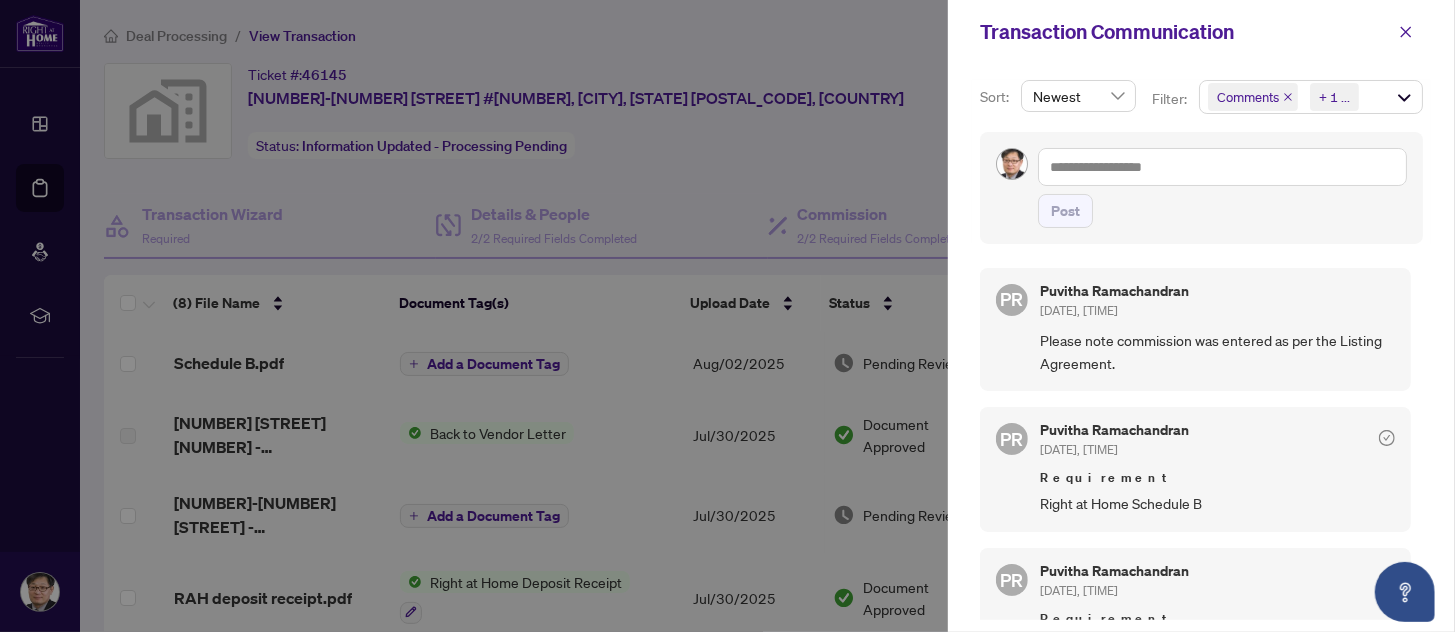 click on "Please note commission was entered as per the Listing Agreement." at bounding box center (1217, 352) 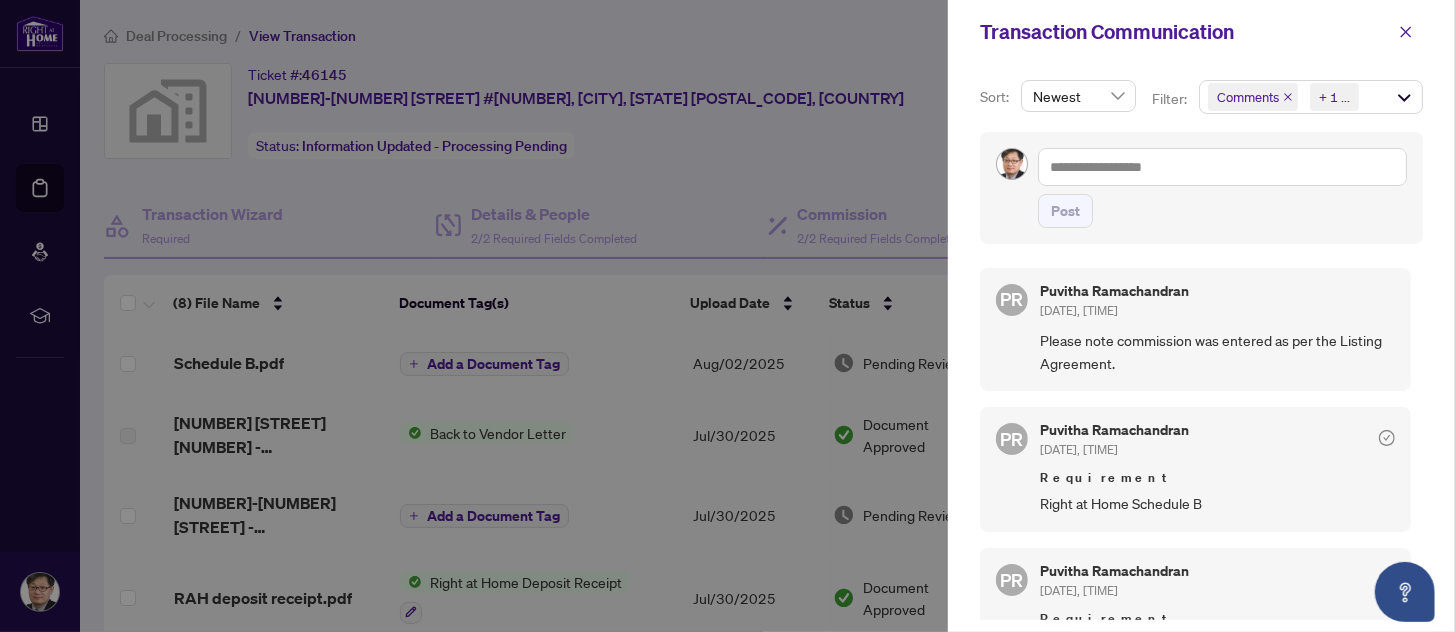 click on "Please note commission was entered as per the Listing Agreement." at bounding box center [1217, 352] 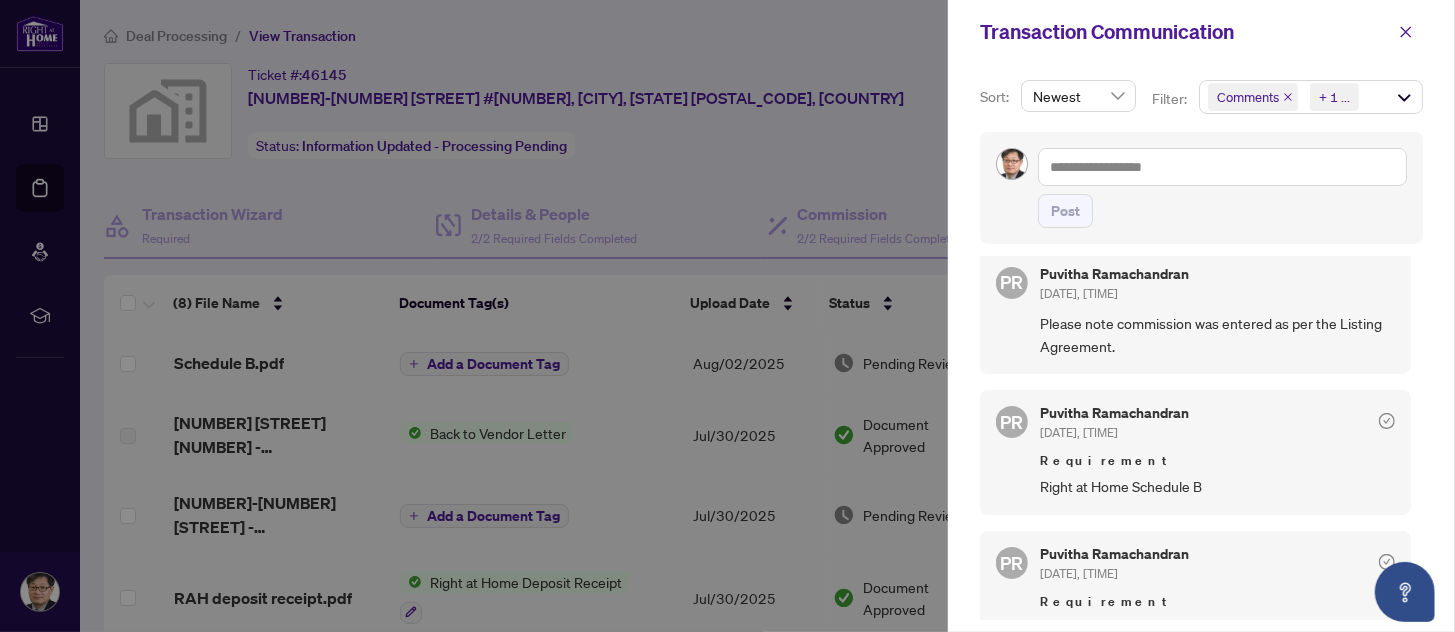 scroll, scrollTop: 0, scrollLeft: 0, axis: both 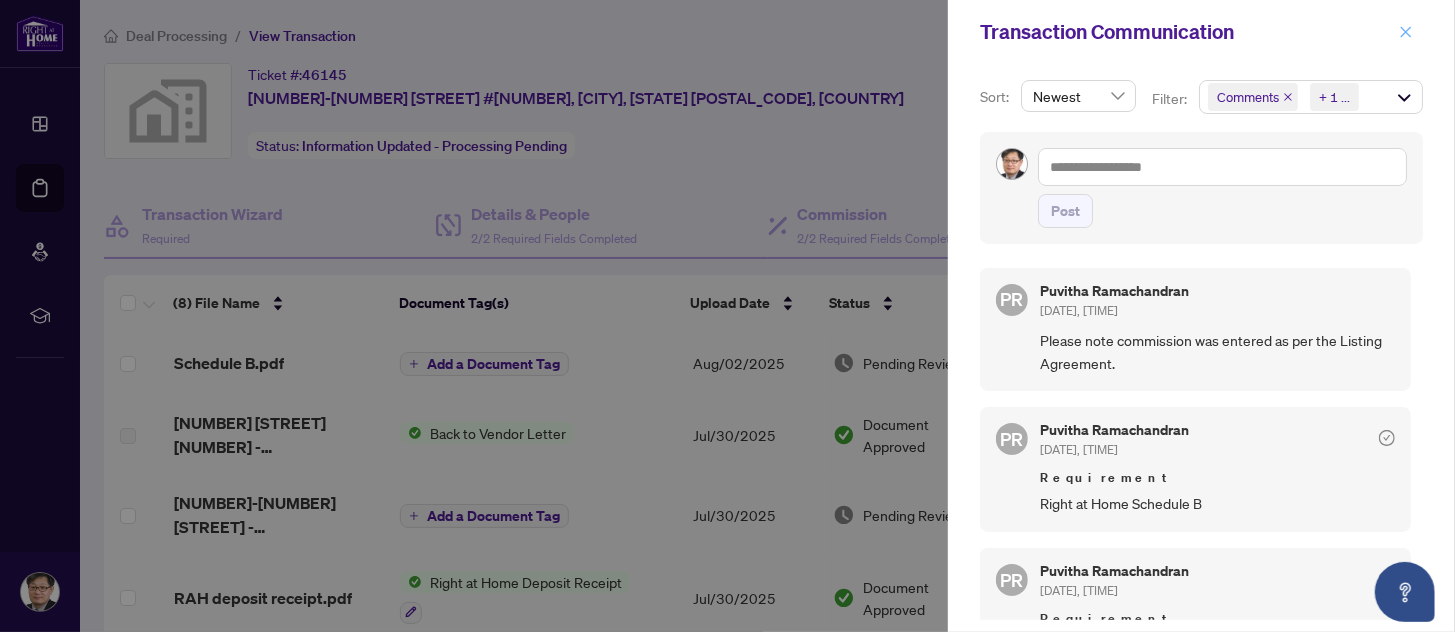 click at bounding box center (1406, 32) 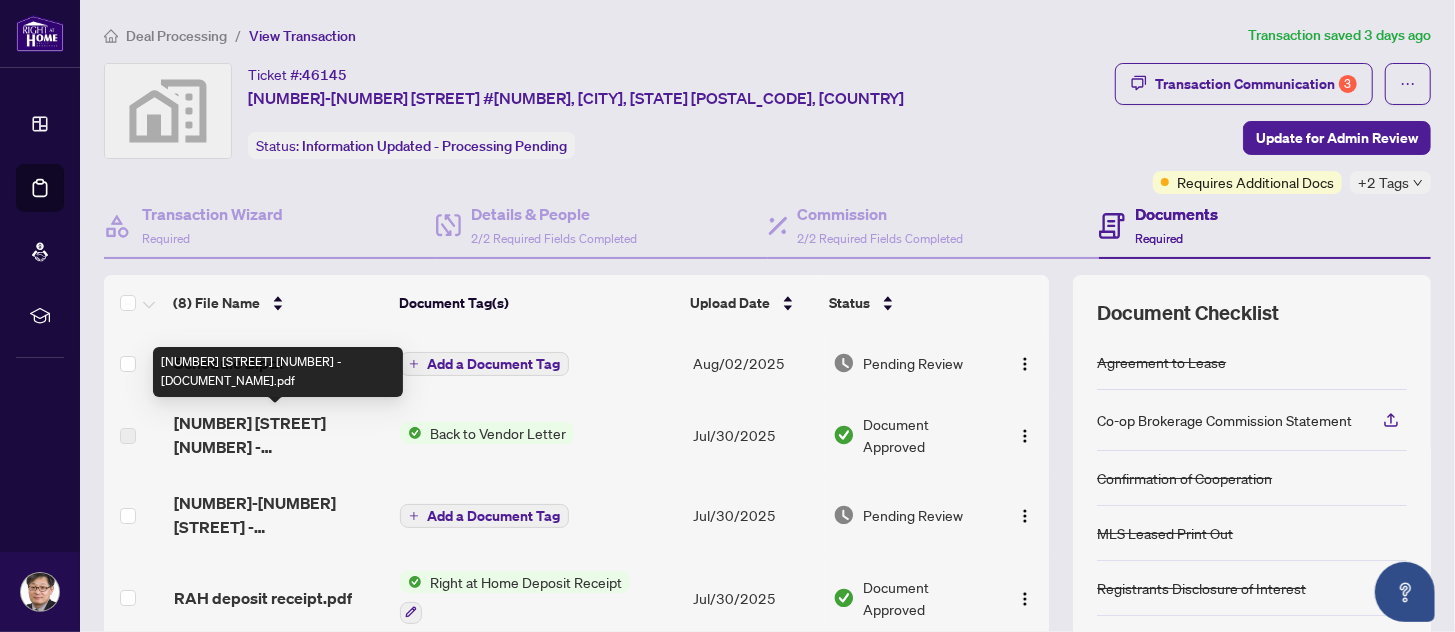click on "[NUMBER] [STREET] [NUMBER] - [DOCUMENT_NAME].pdf" at bounding box center (279, 435) 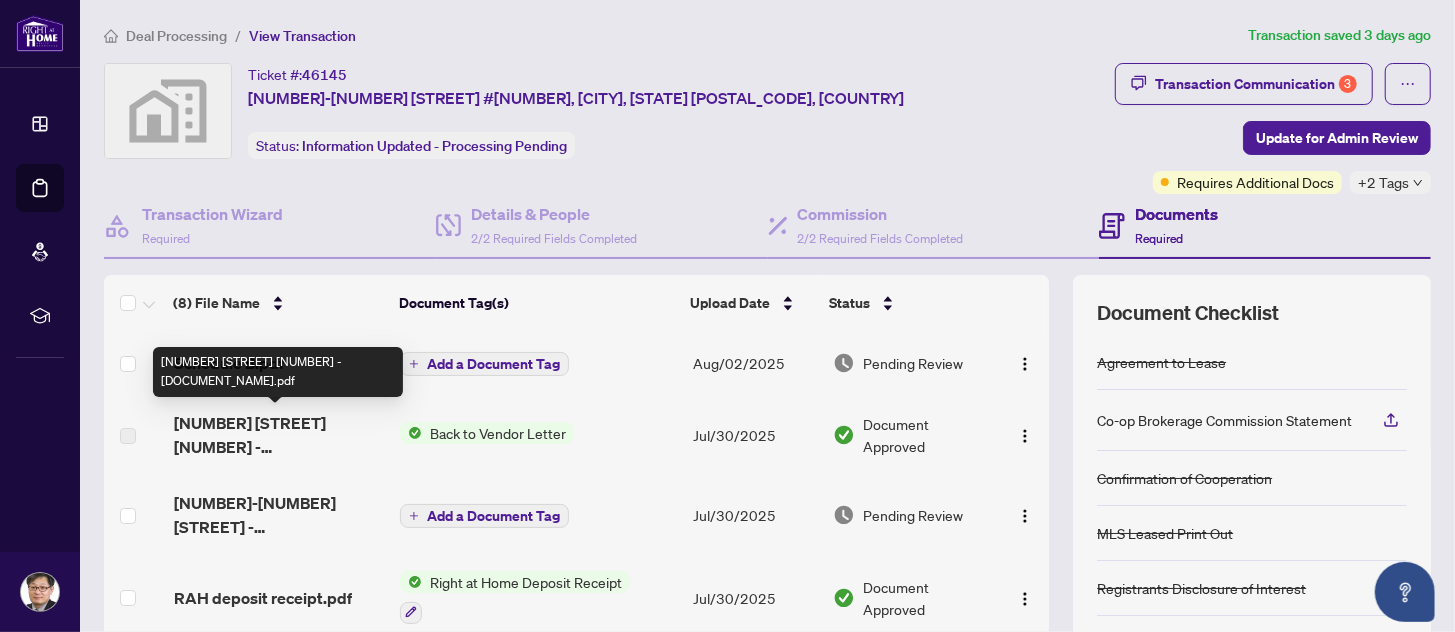 click on "[NUMBER] [STREET] [NUMBER] - [DOCUMENT_NAME].pdf" at bounding box center (279, 435) 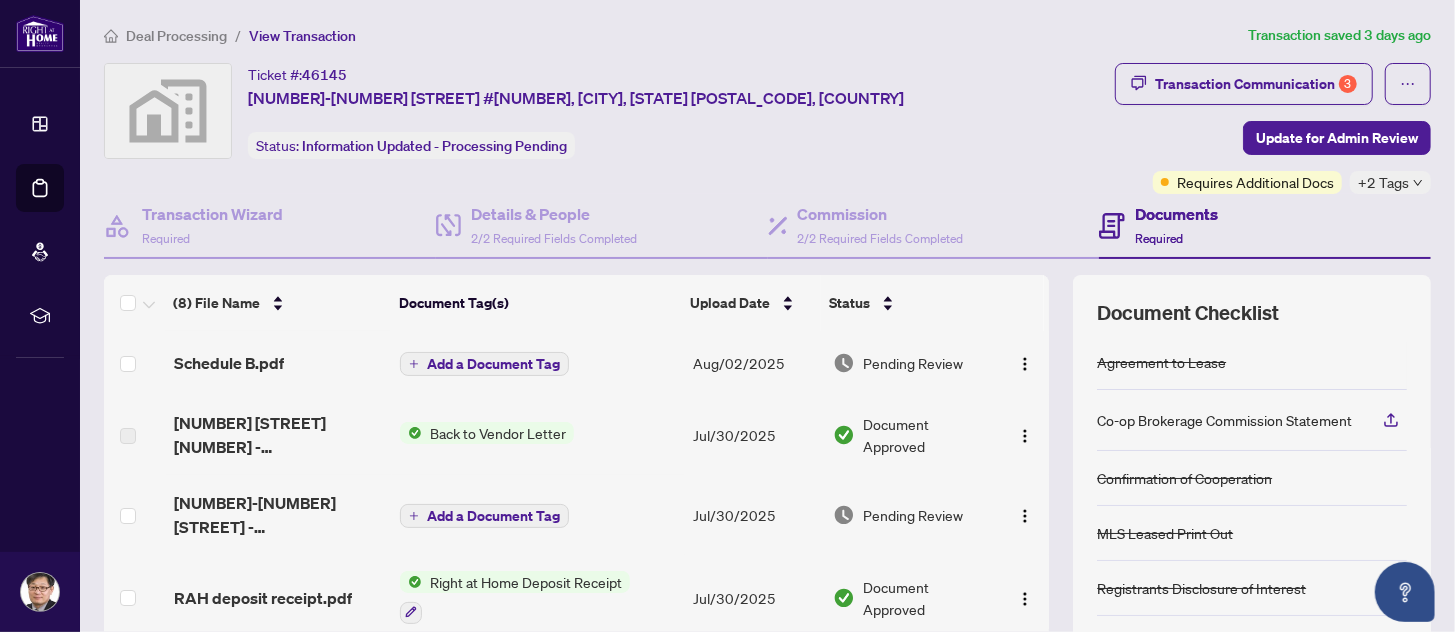click on "Back to Vendor Letter" at bounding box center [498, 433] 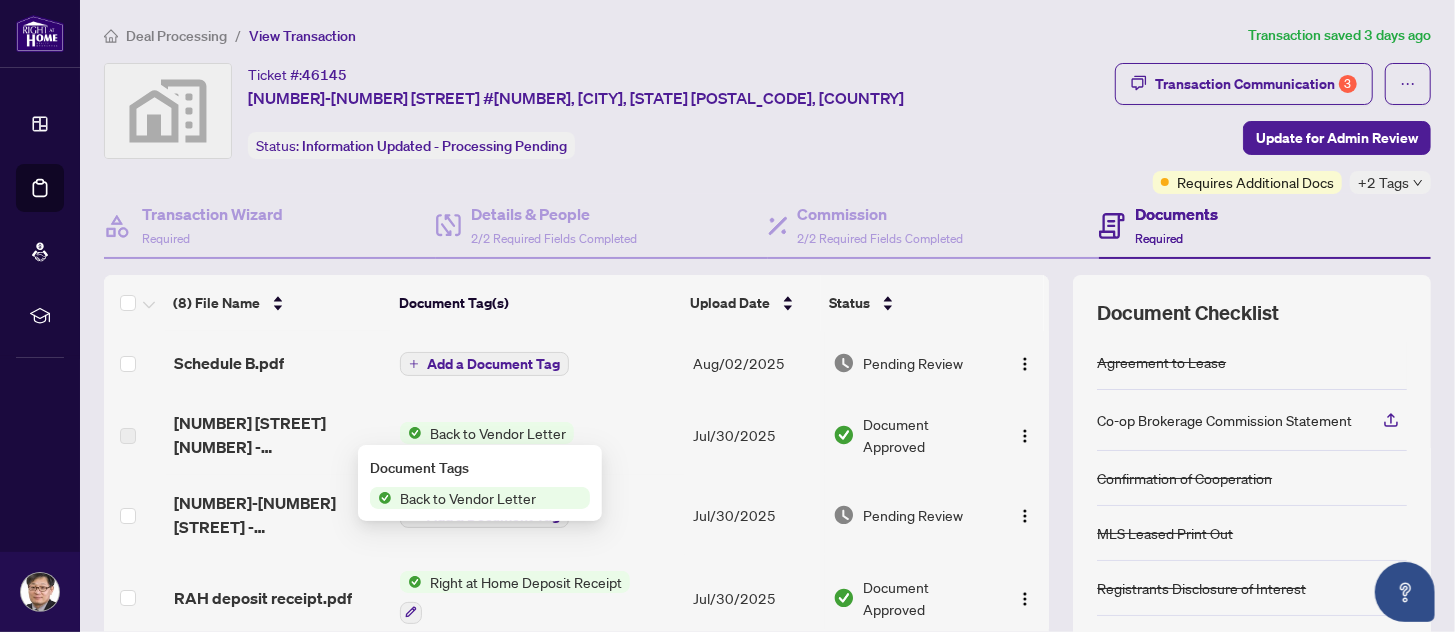click on "Back to Vendor Letter" at bounding box center (468, 498) 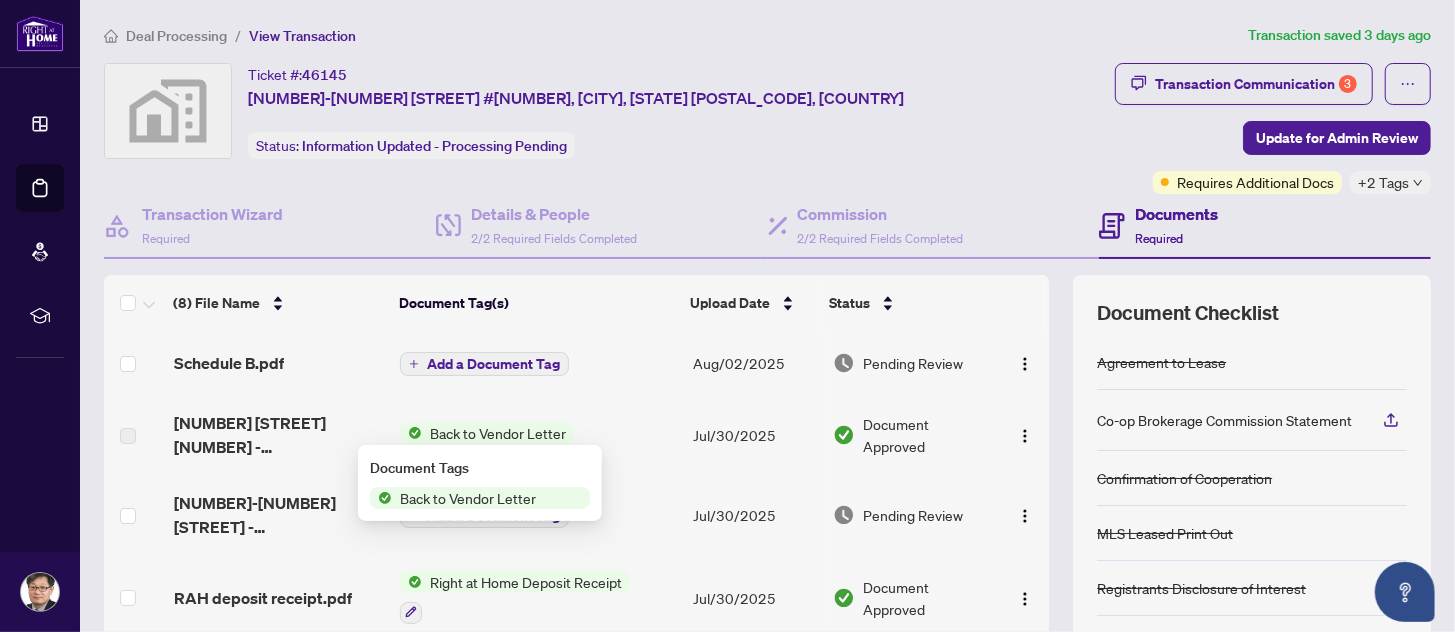 click on "Back to Vendor Letter" at bounding box center [468, 498] 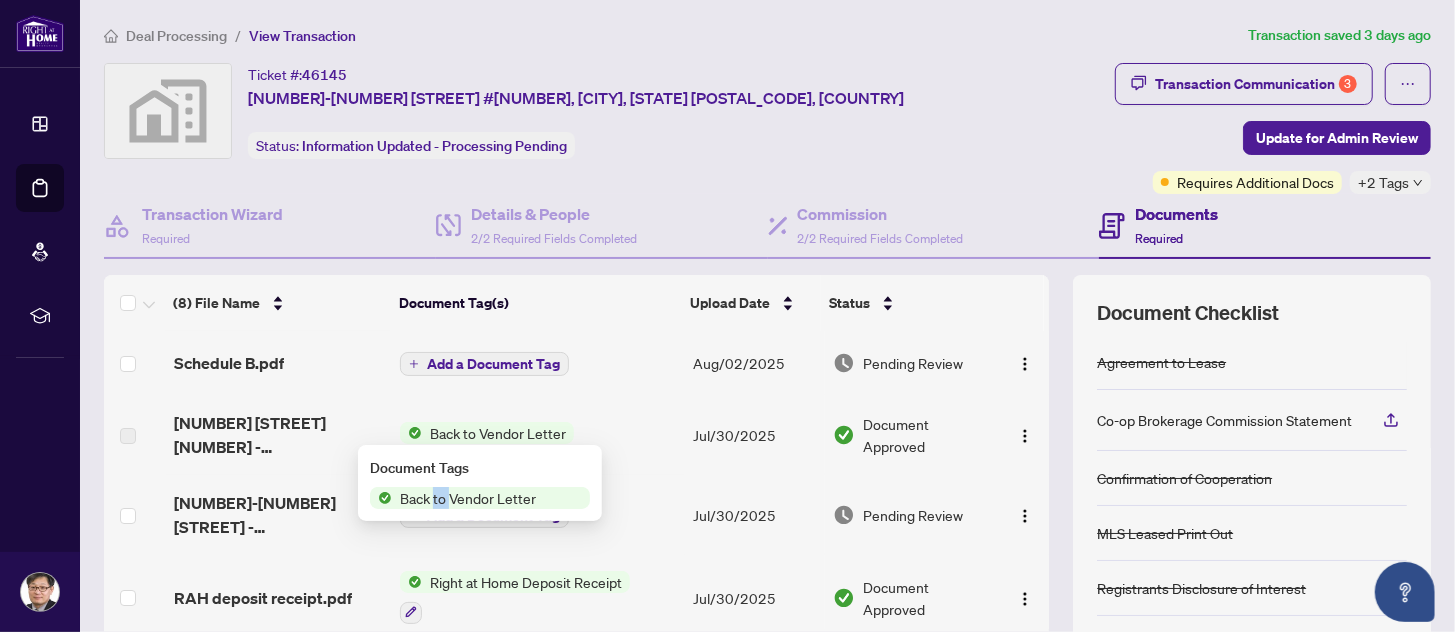 click on "Back to Vendor Letter" at bounding box center (468, 498) 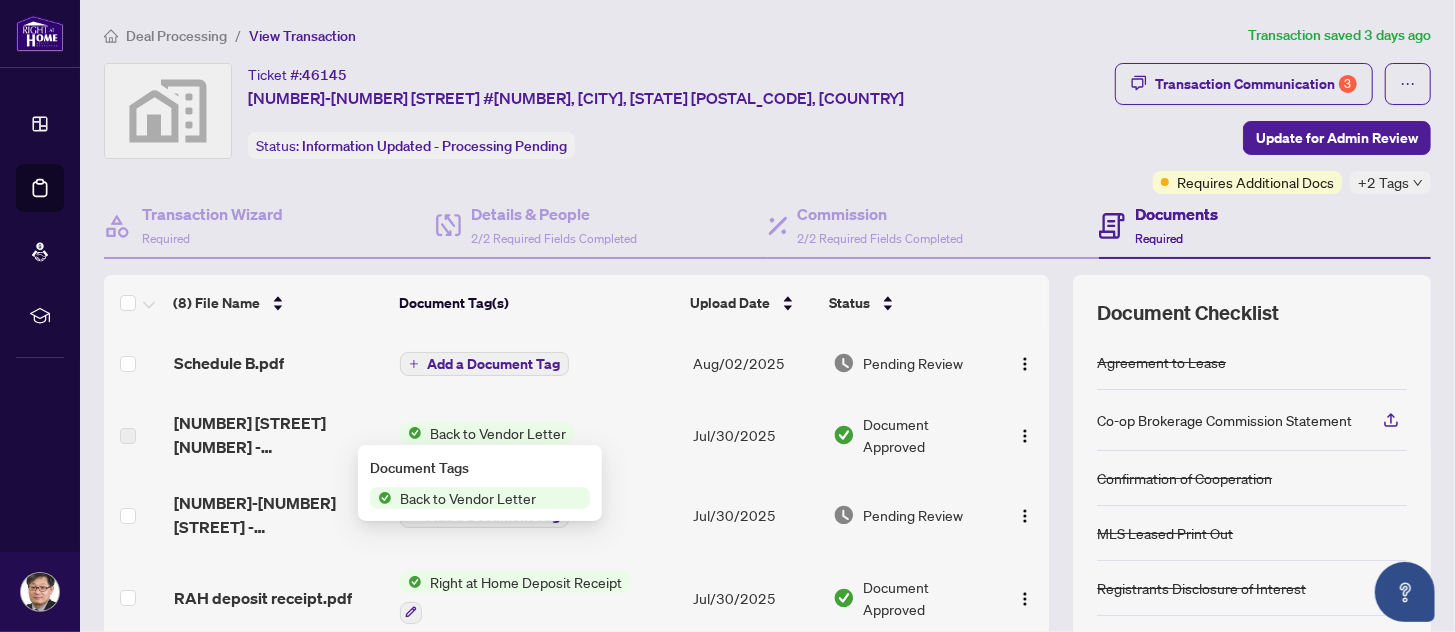 click on "Document Tags" at bounding box center [480, 468] 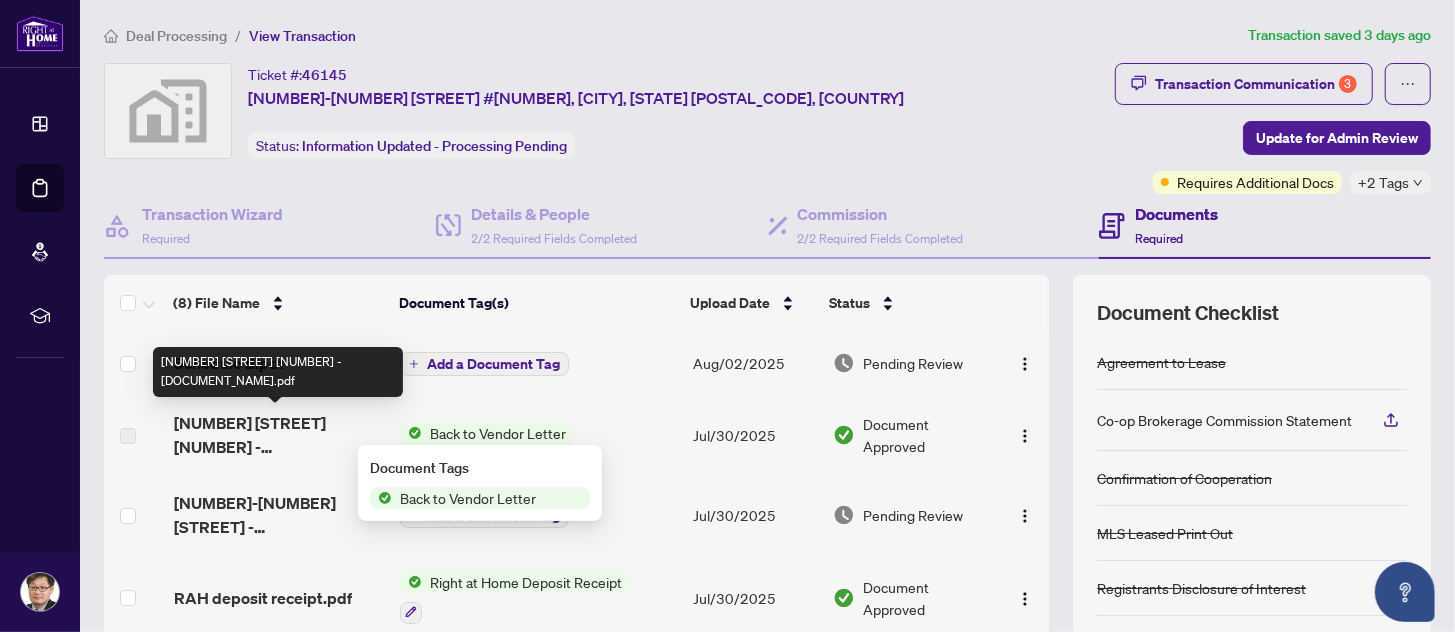 click on "[NUMBER] [STREET] [NUMBER] - [DOCUMENT_NAME].pdf" at bounding box center [279, 435] 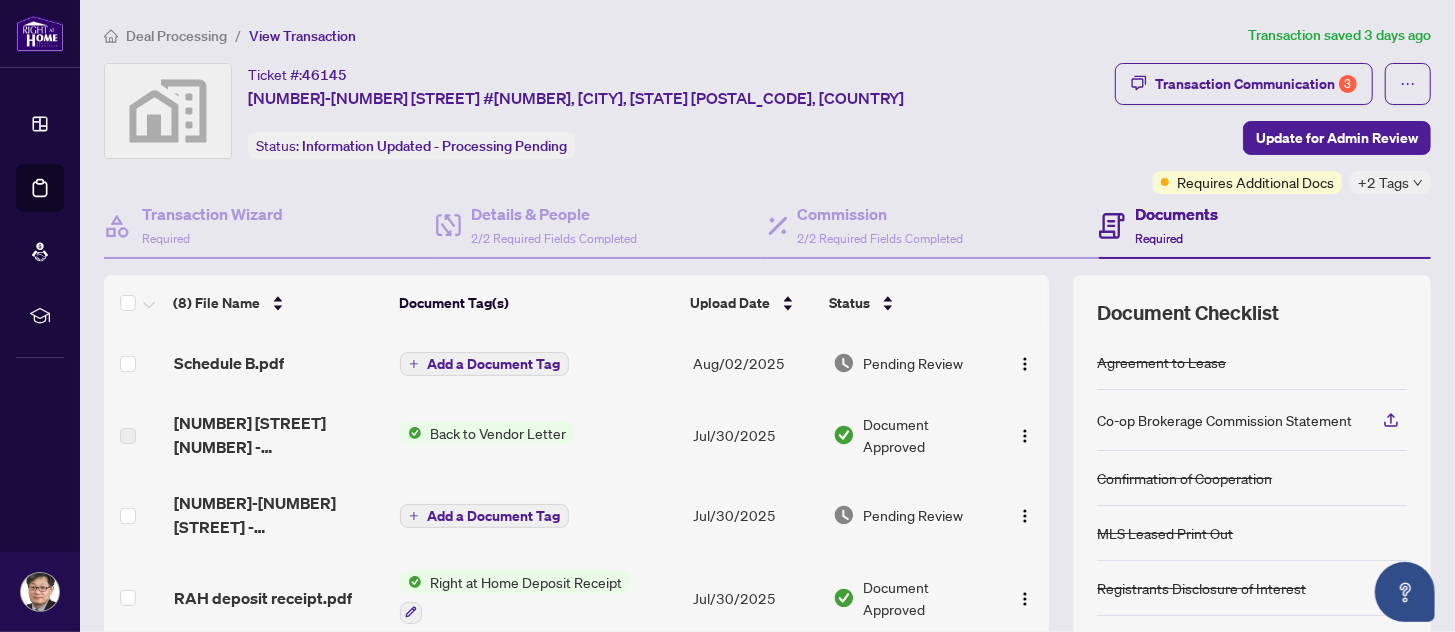 click on "Jul/30/2025" at bounding box center (755, 435) 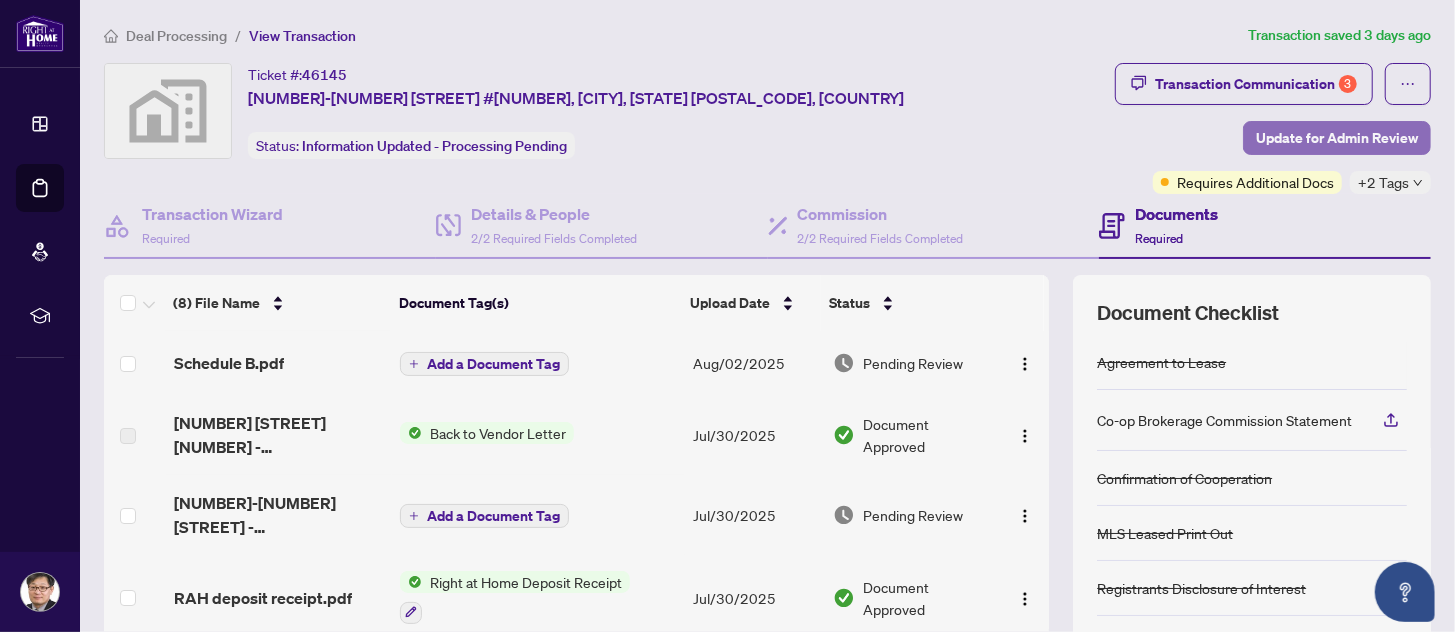 click on "Update for Admin Review" at bounding box center (1337, 138) 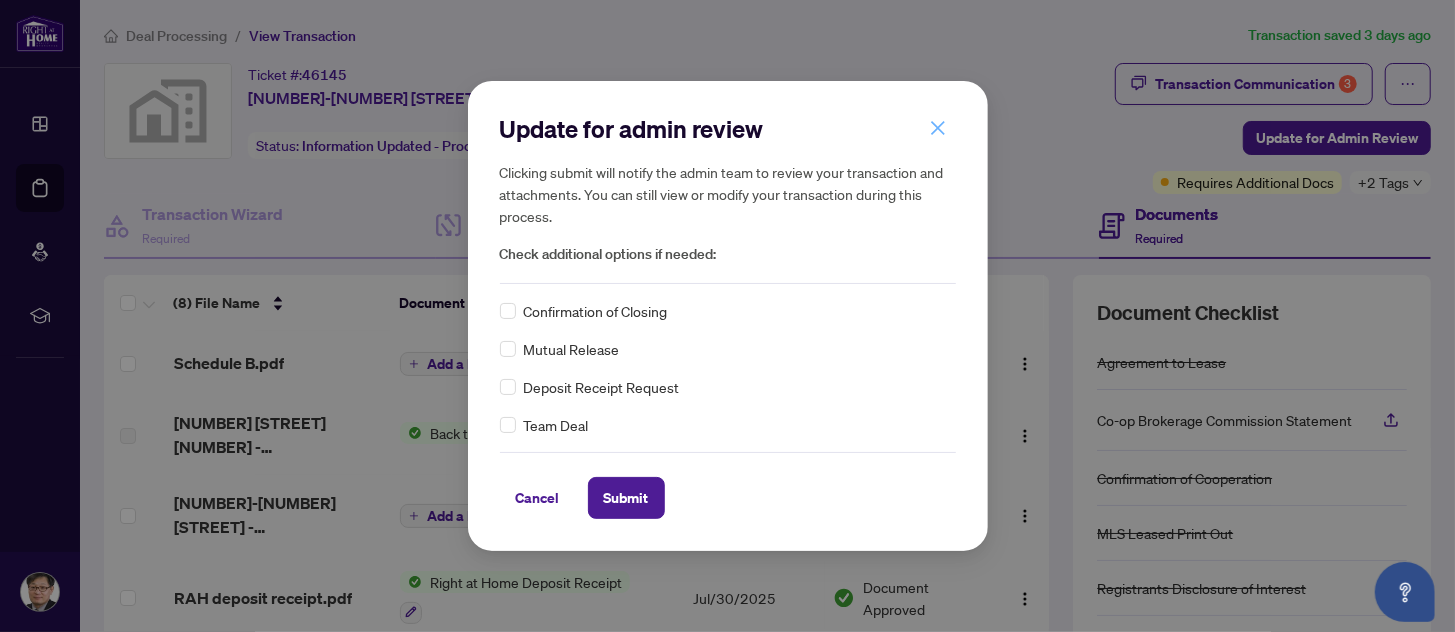 click 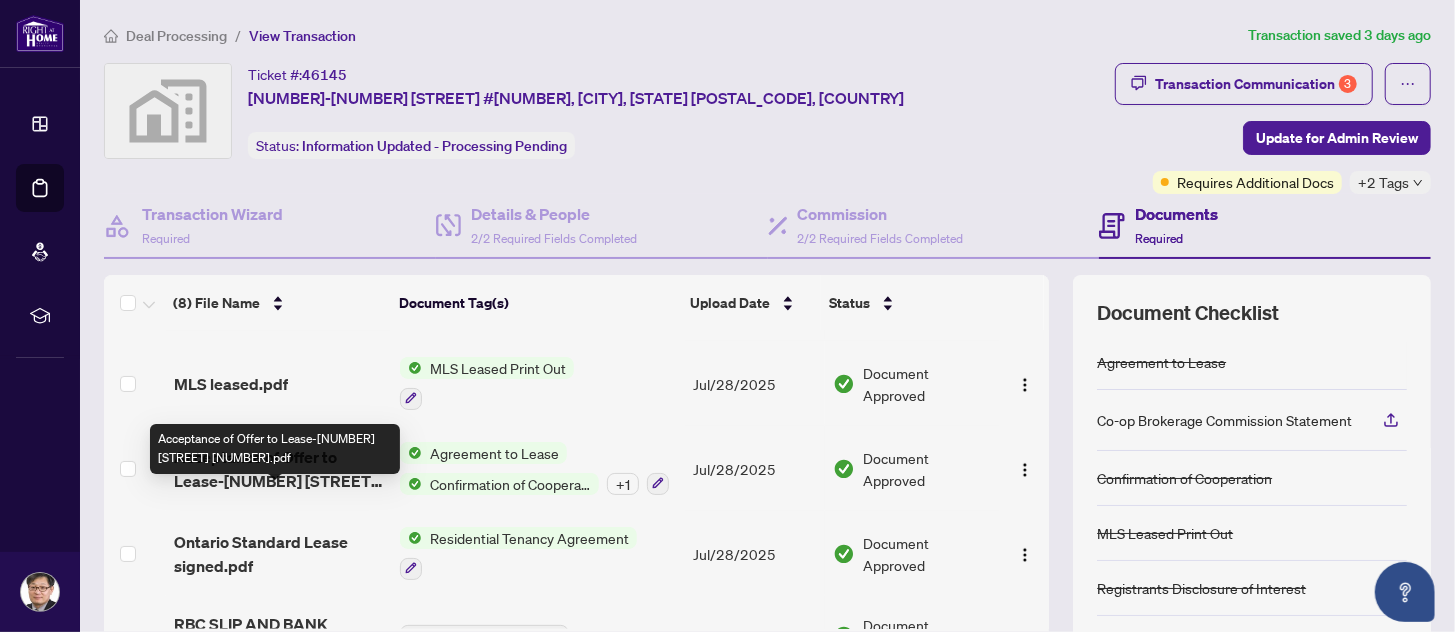 scroll, scrollTop: 348, scrollLeft: 0, axis: vertical 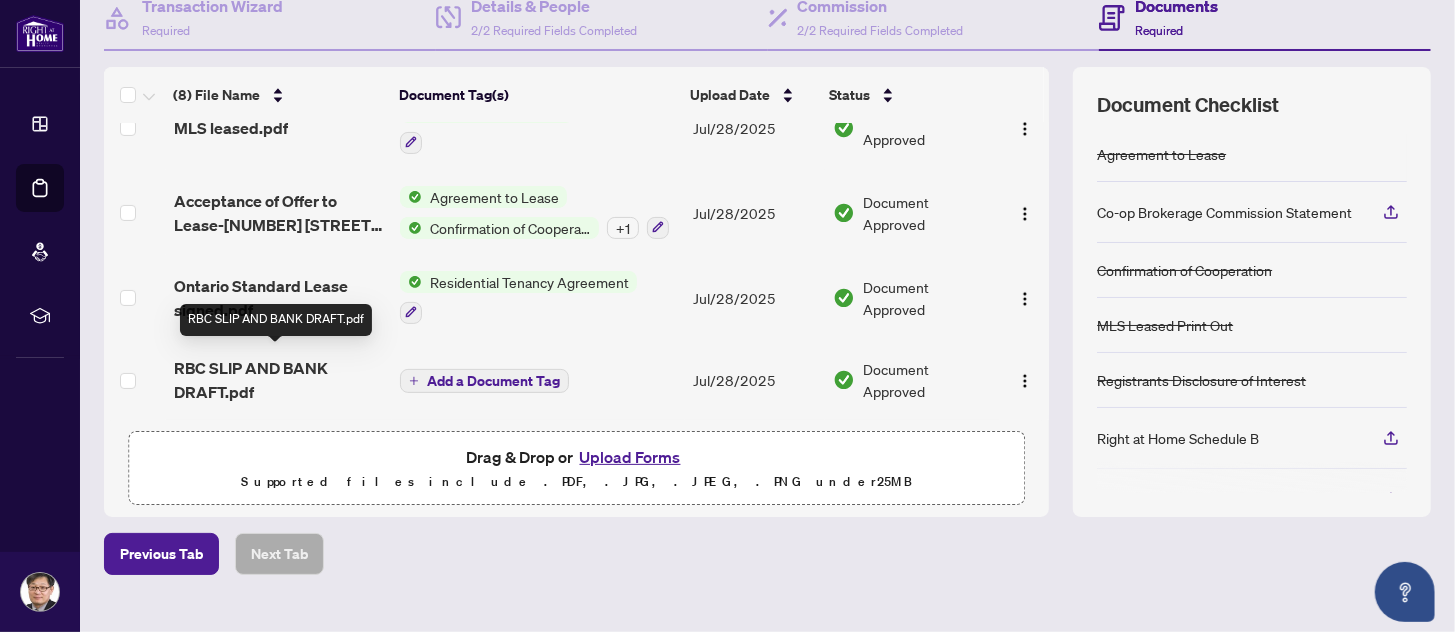 click on "RBC SLIP AND BANK DRAFT.pdf" at bounding box center [279, 380] 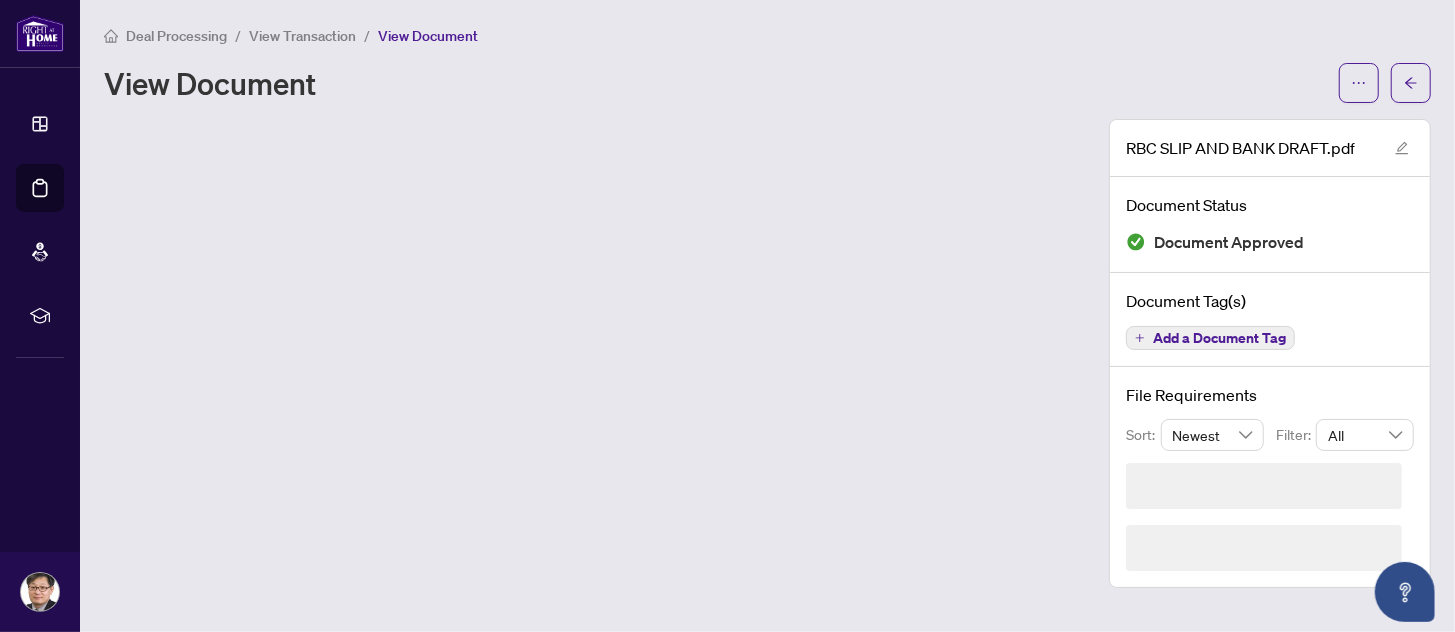 scroll, scrollTop: 0, scrollLeft: 0, axis: both 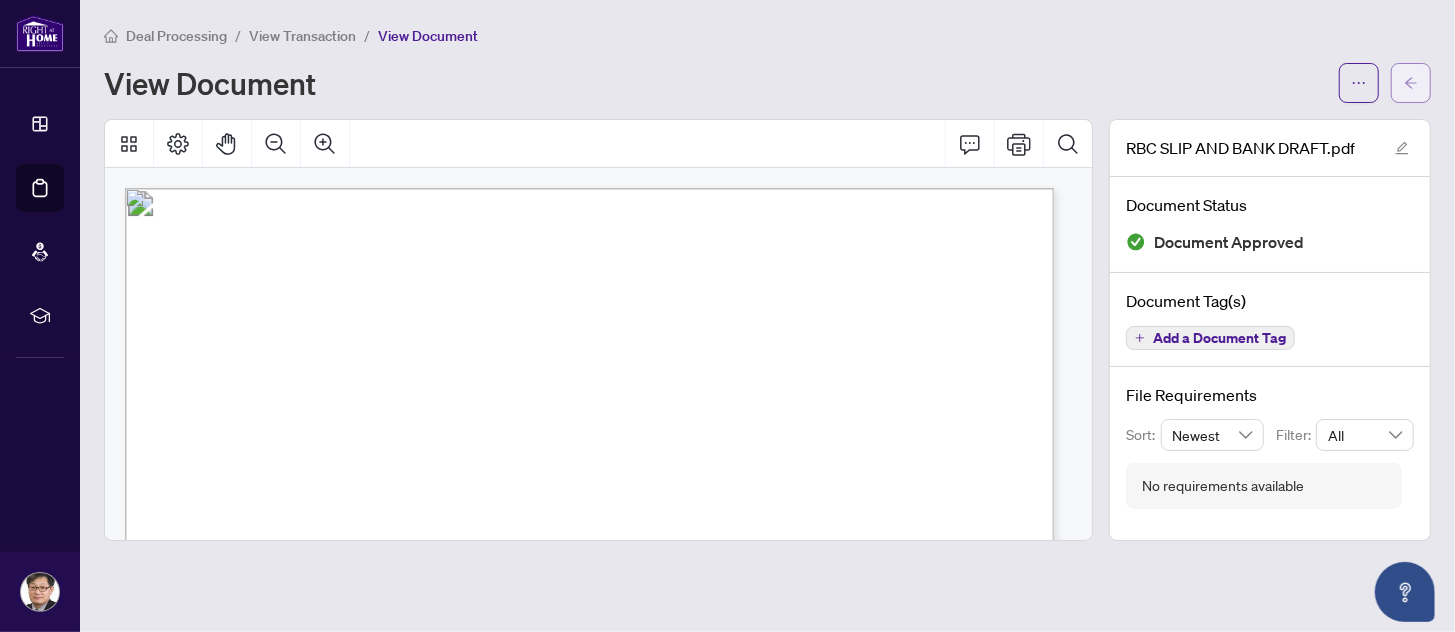 click at bounding box center [1411, 83] 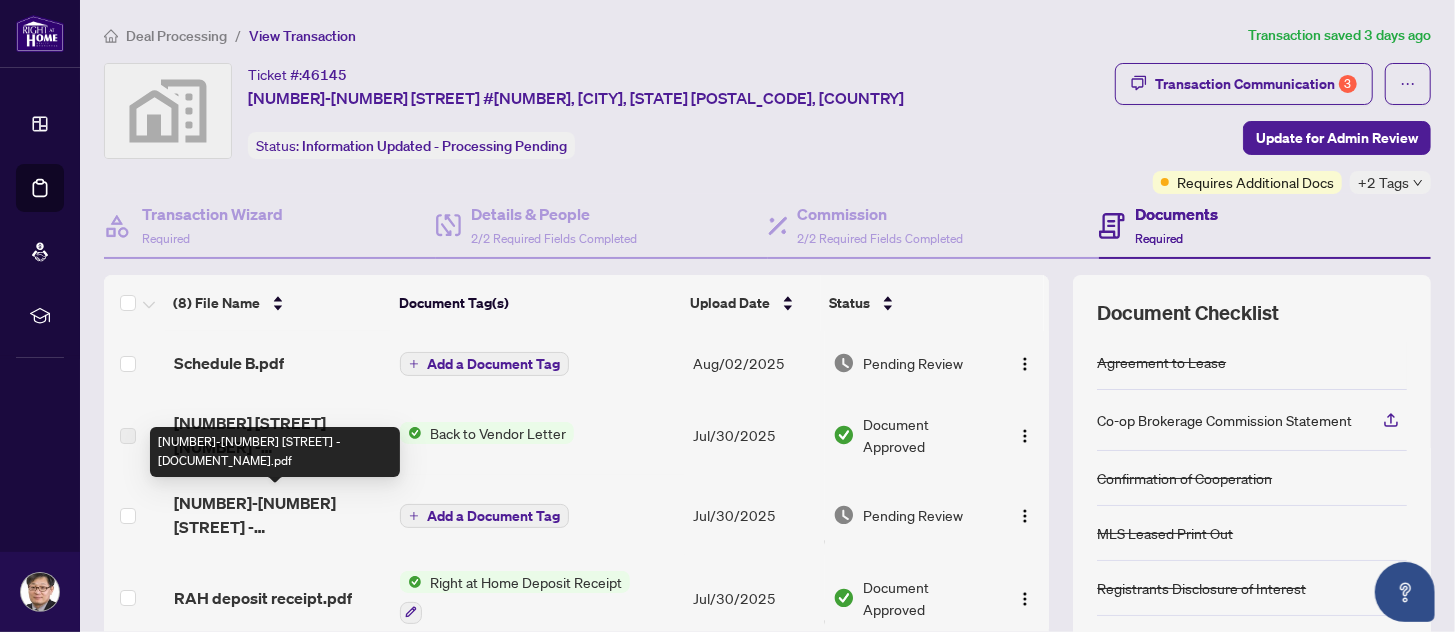 click on "[NUMBER]-[NUMBER] [STREET] - [DOCUMENT_NAME].pdf" at bounding box center (279, 515) 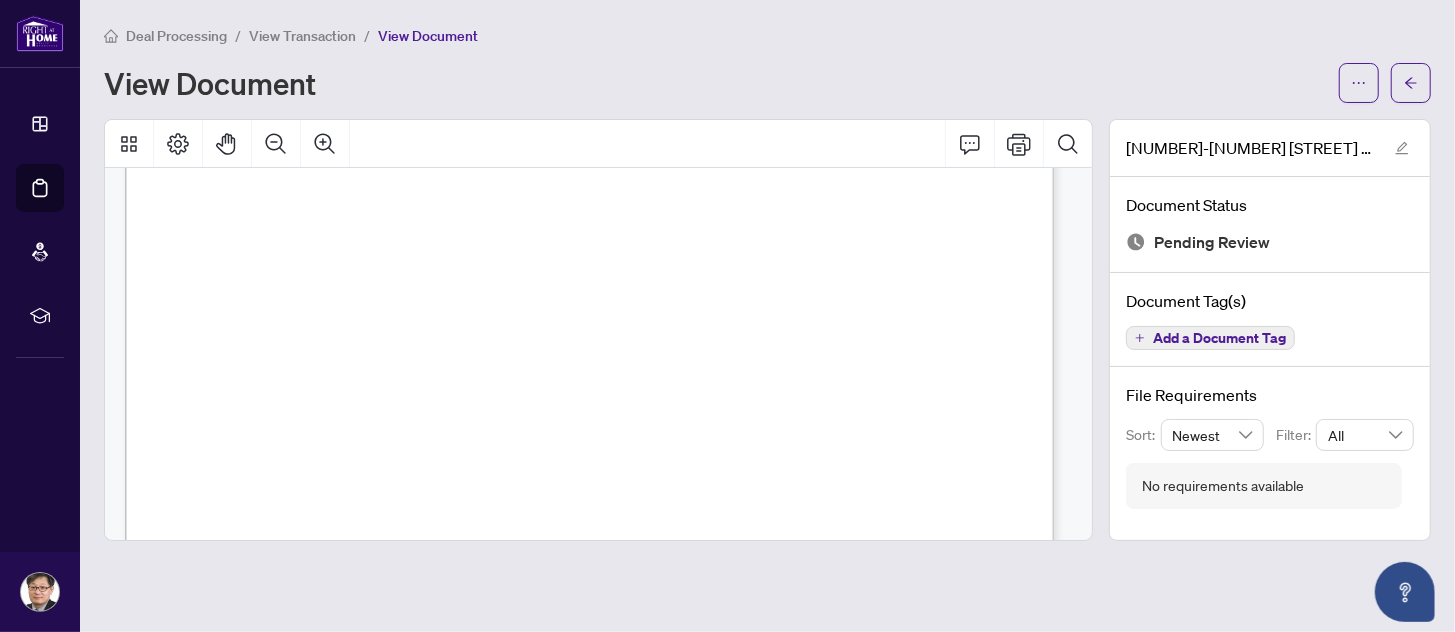 scroll, scrollTop: 0, scrollLeft: 0, axis: both 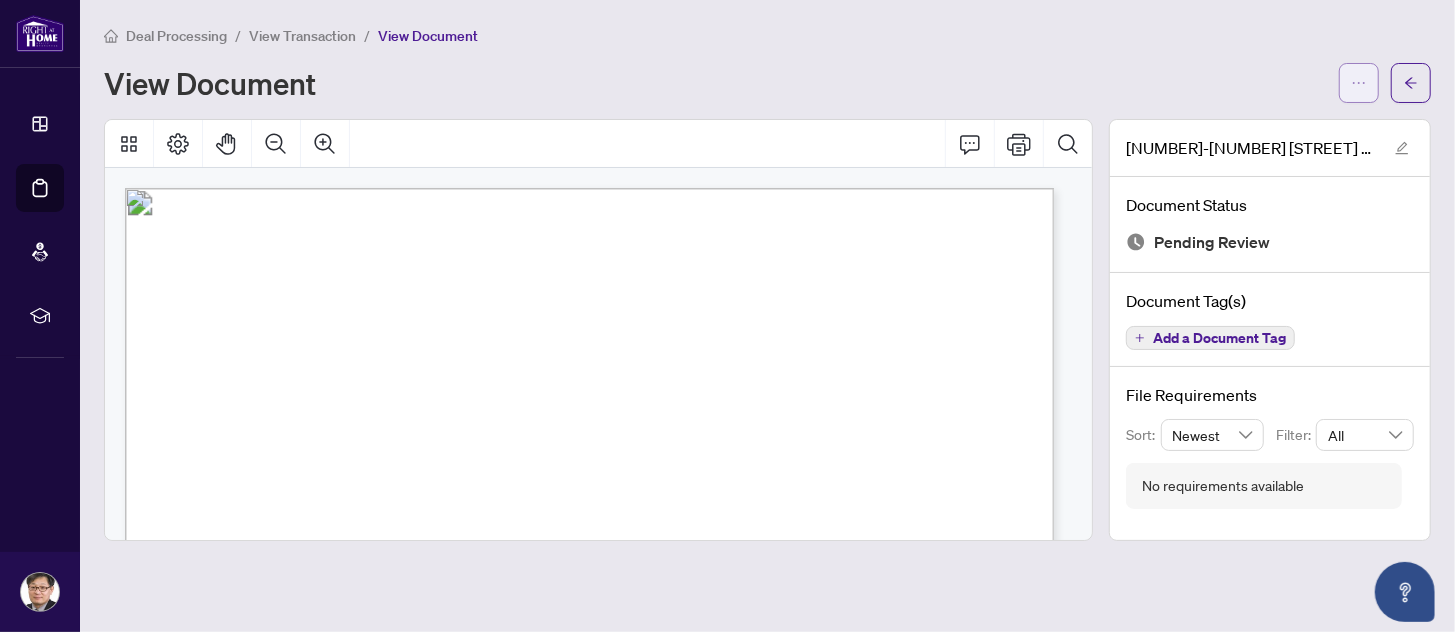 click at bounding box center [1359, 83] 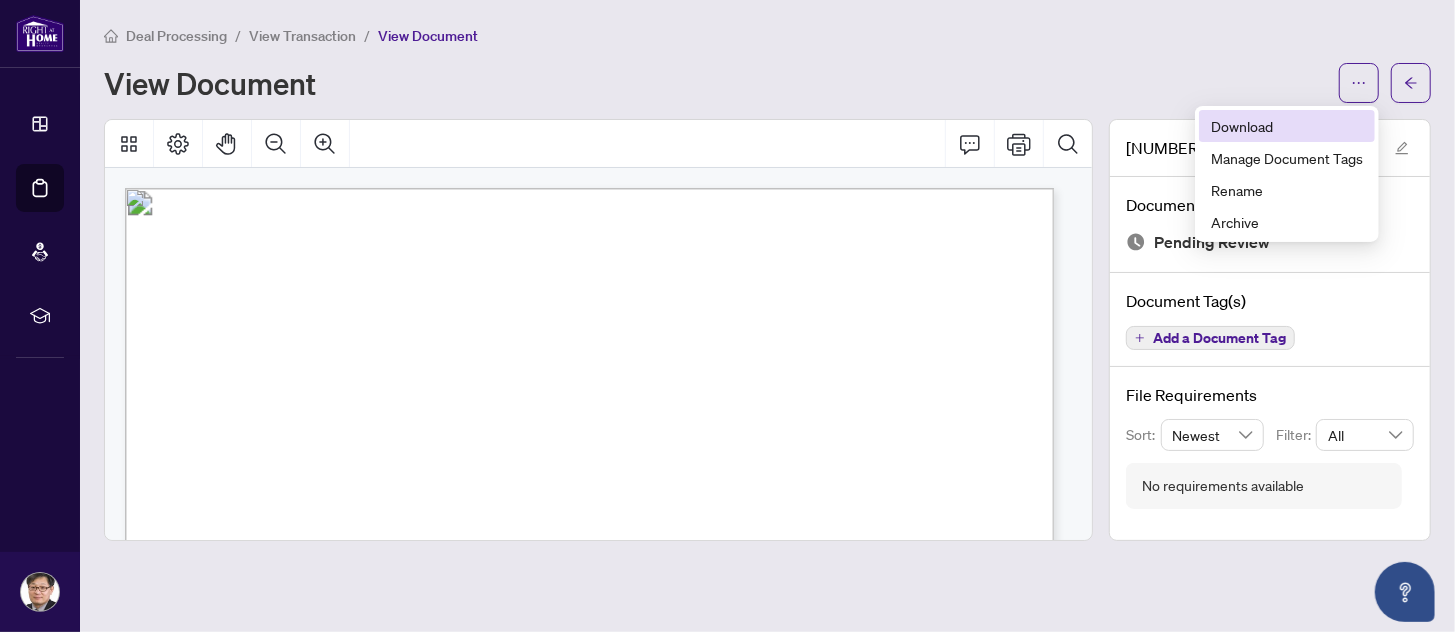 click on "Download" at bounding box center (1287, 126) 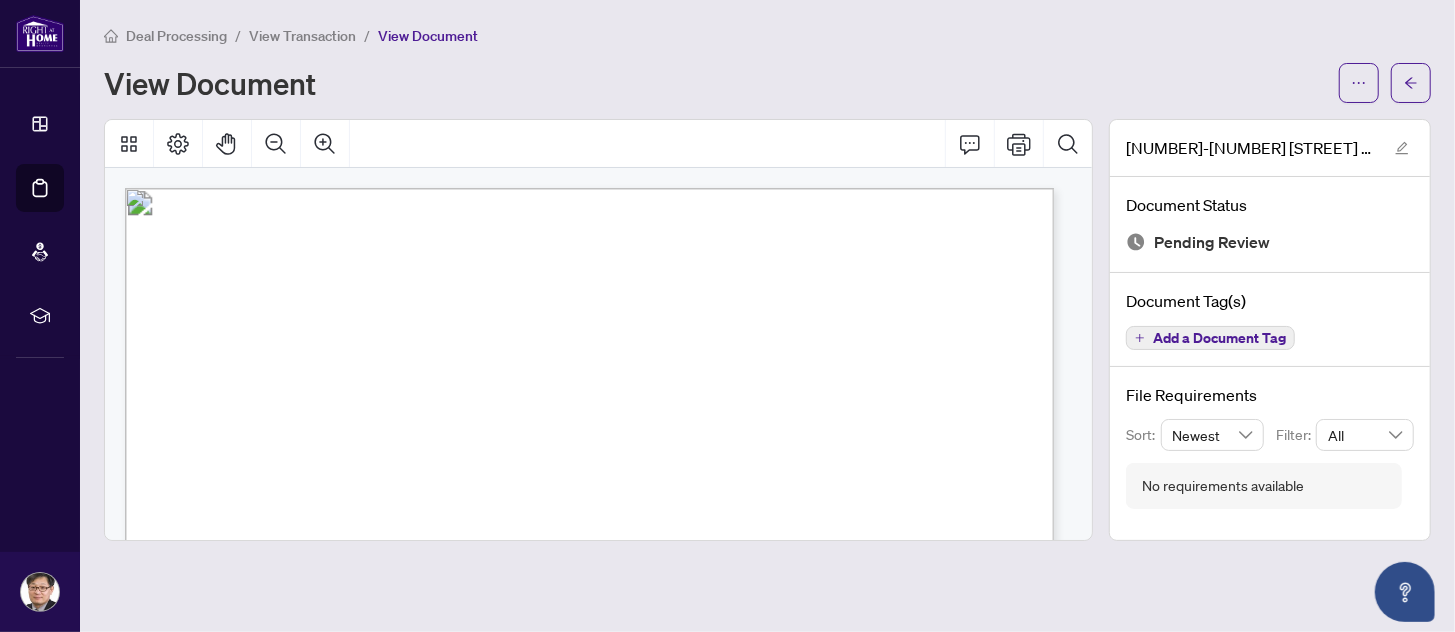 click on "Deal Processing / View Transaction / View Document View Document" at bounding box center [767, 63] 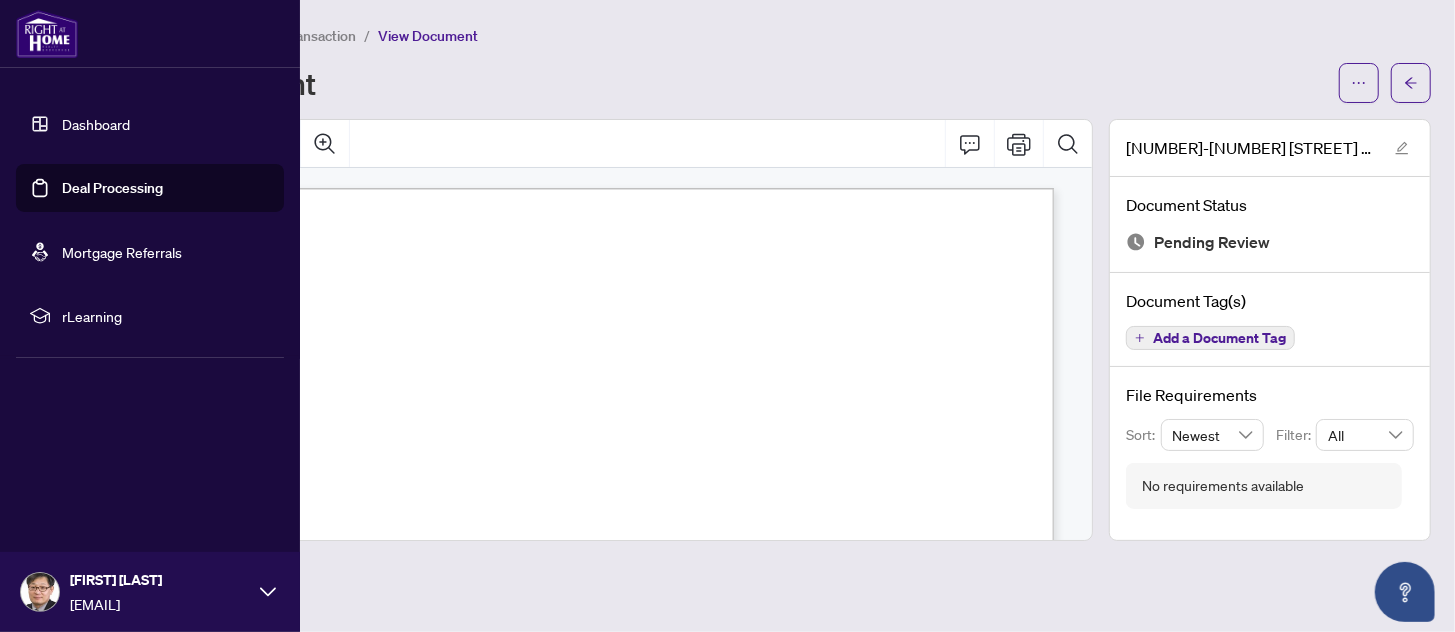 click on "Deal Processing" at bounding box center [112, 188] 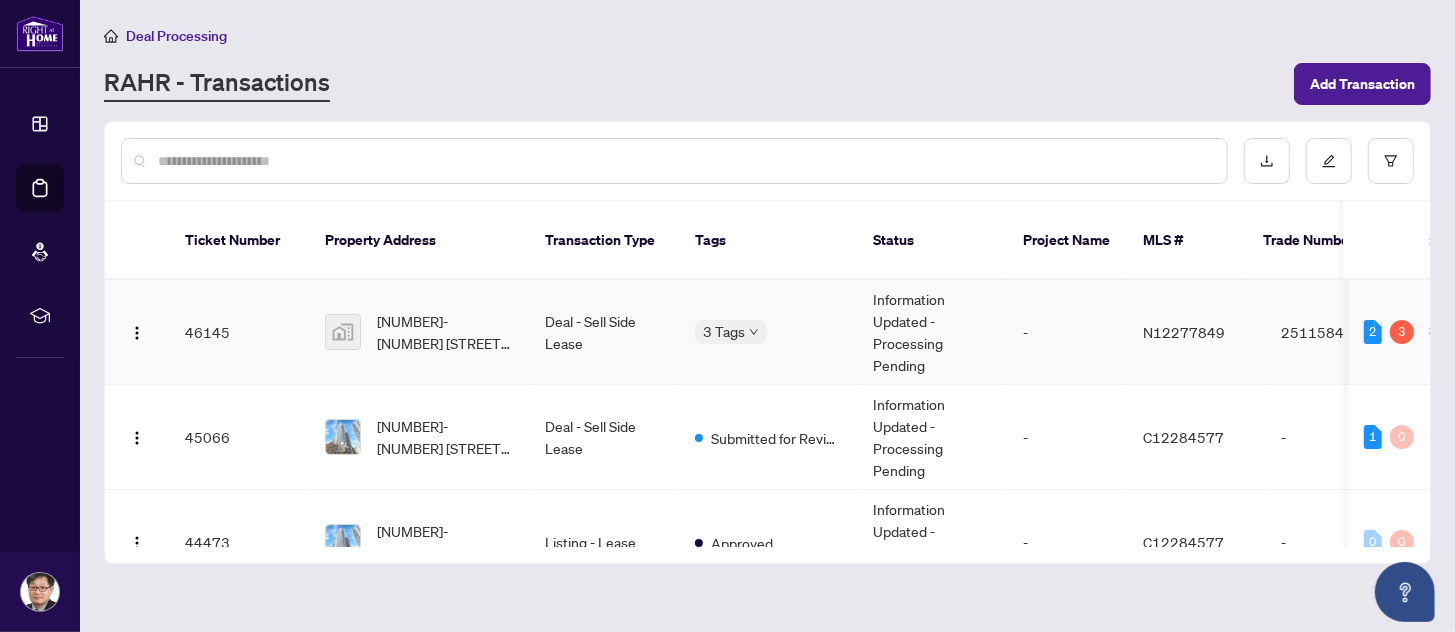 click on "Deal - Sell Side Lease" at bounding box center (604, 332) 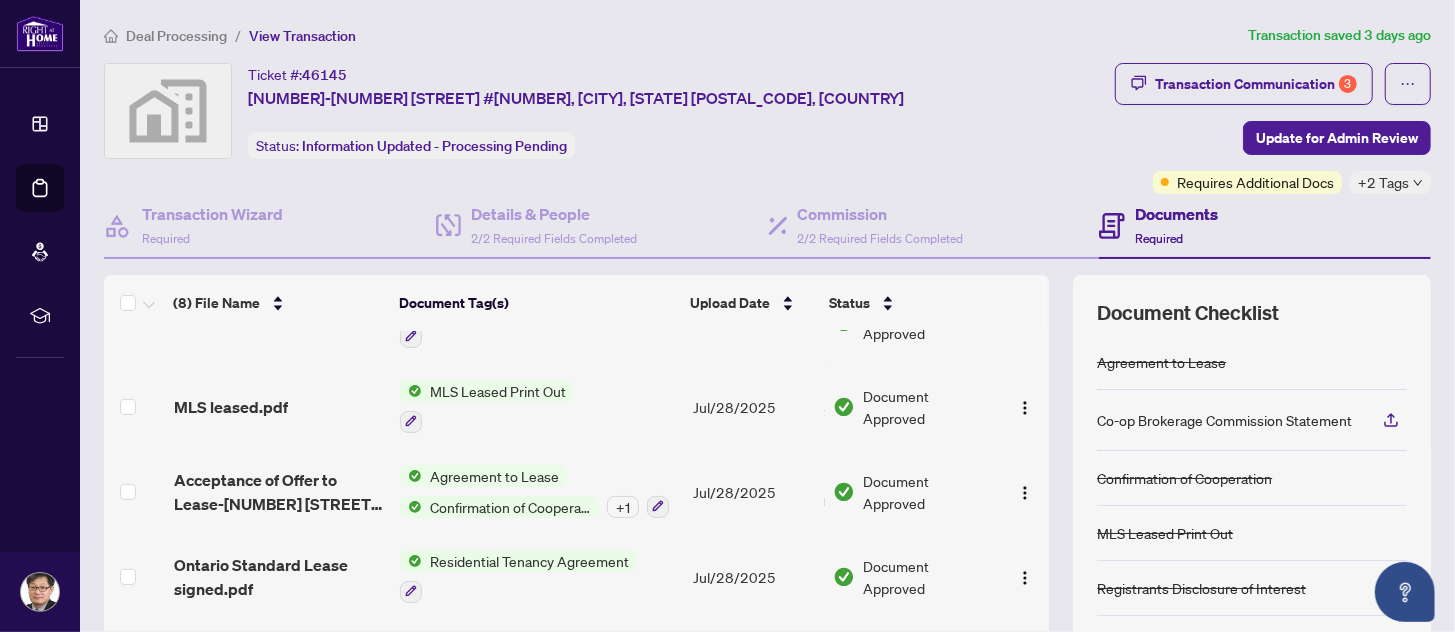 scroll, scrollTop: 348, scrollLeft: 0, axis: vertical 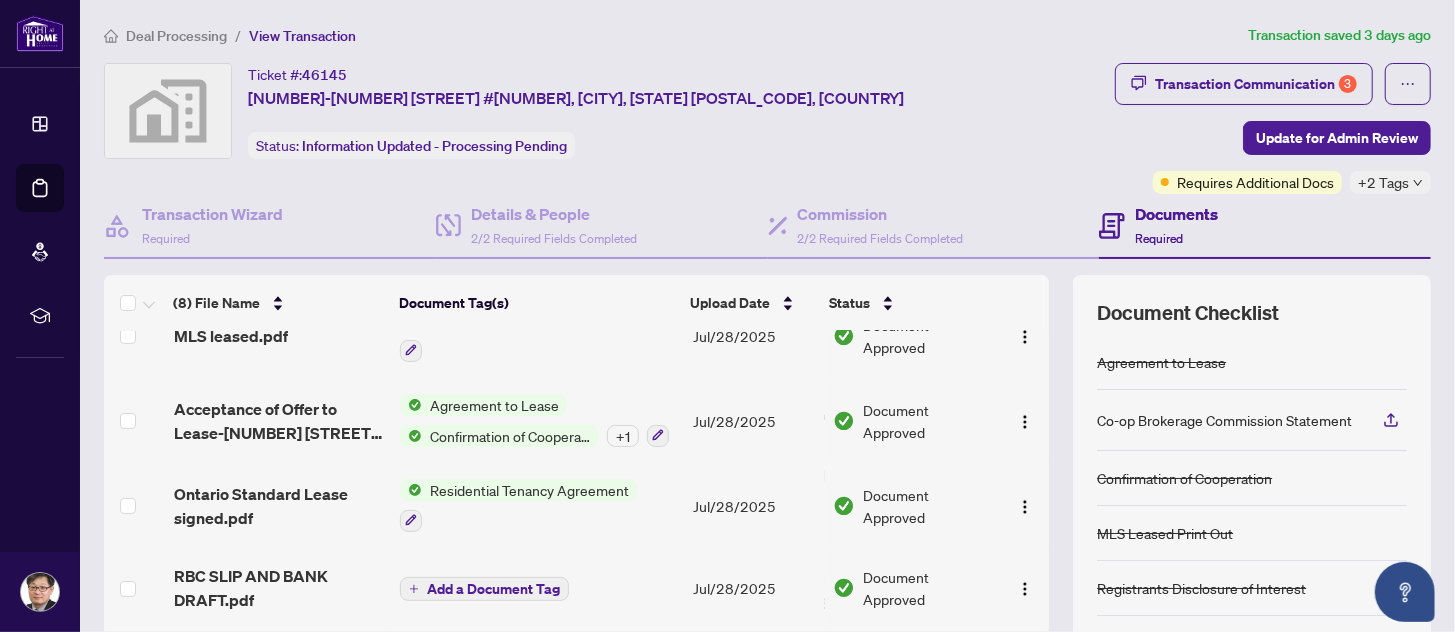 drag, startPoint x: 1323, startPoint y: 135, endPoint x: 1192, endPoint y: 356, distance: 256.90854 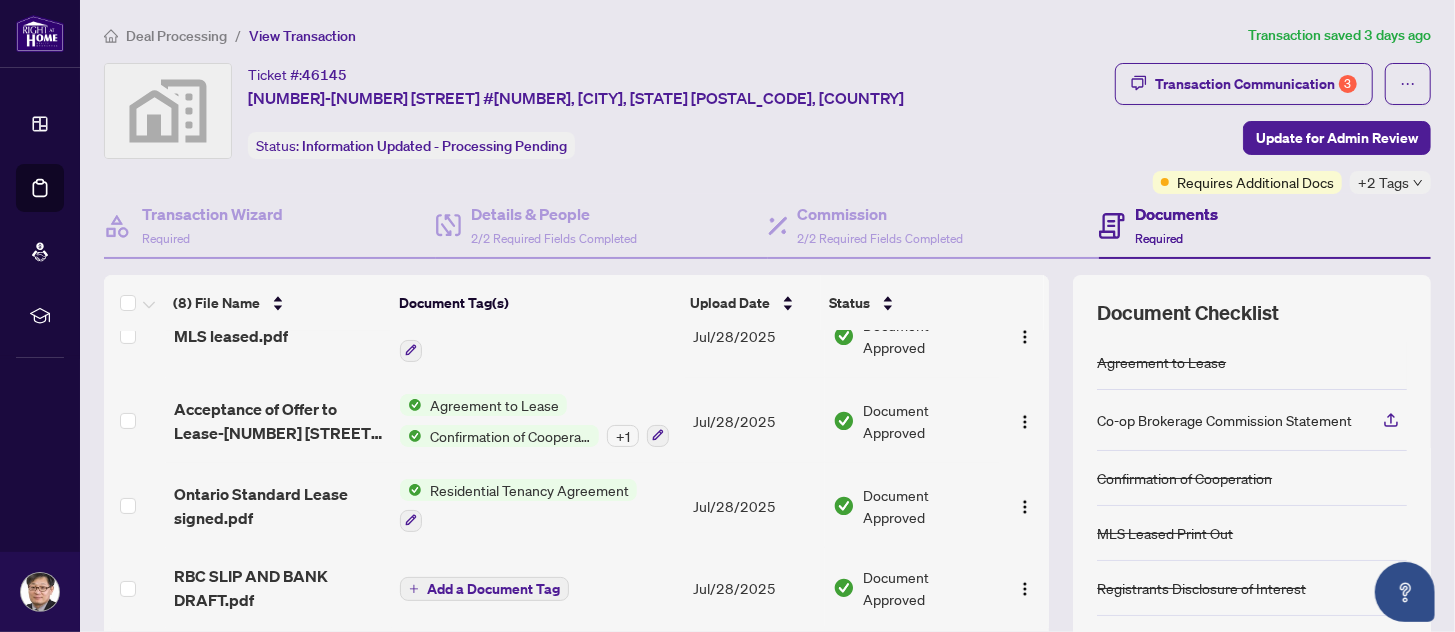 scroll, scrollTop: 0, scrollLeft: 0, axis: both 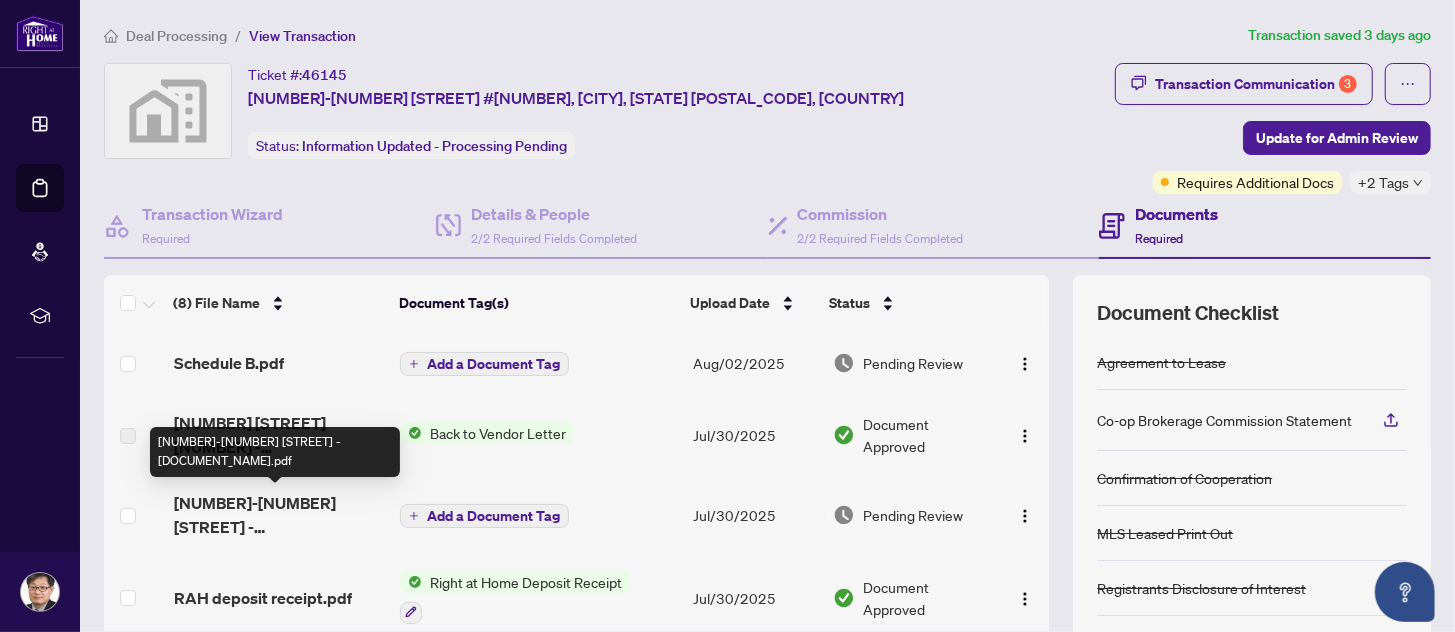 click on "[NUMBER]-[NUMBER] [STREET] - [DOCUMENT_NAME].pdf" at bounding box center [279, 515] 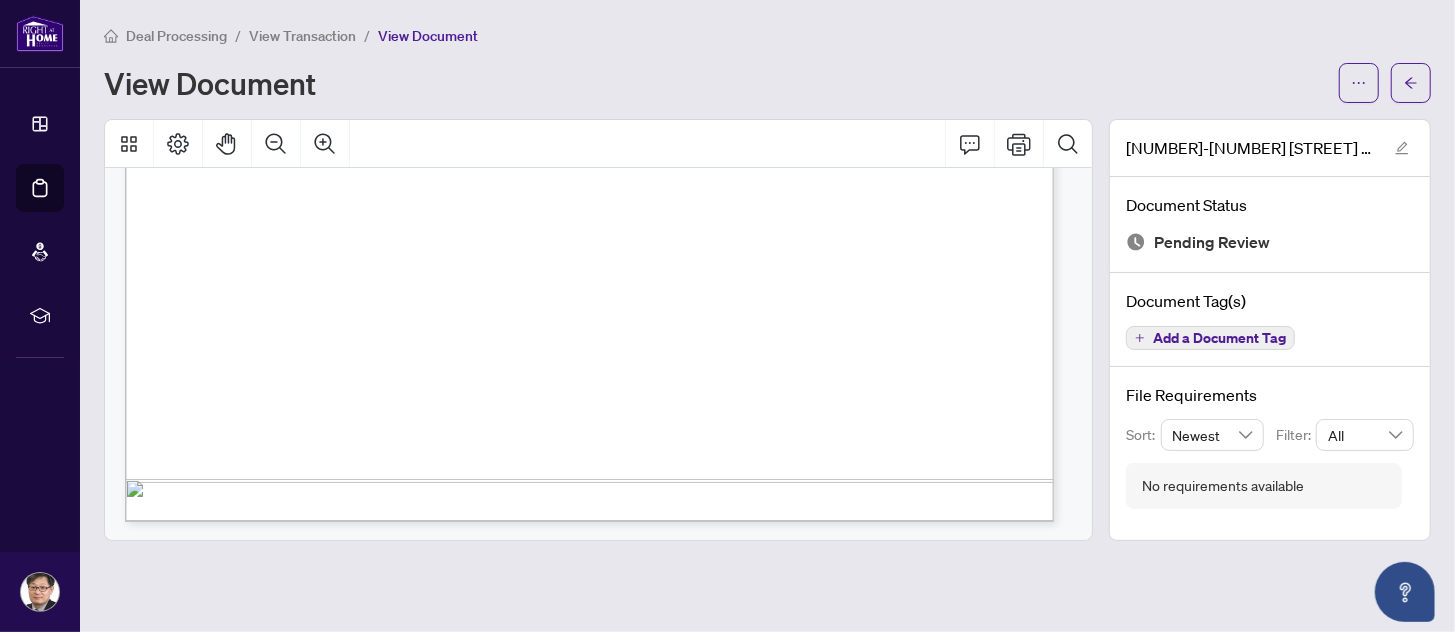 scroll, scrollTop: 0, scrollLeft: 0, axis: both 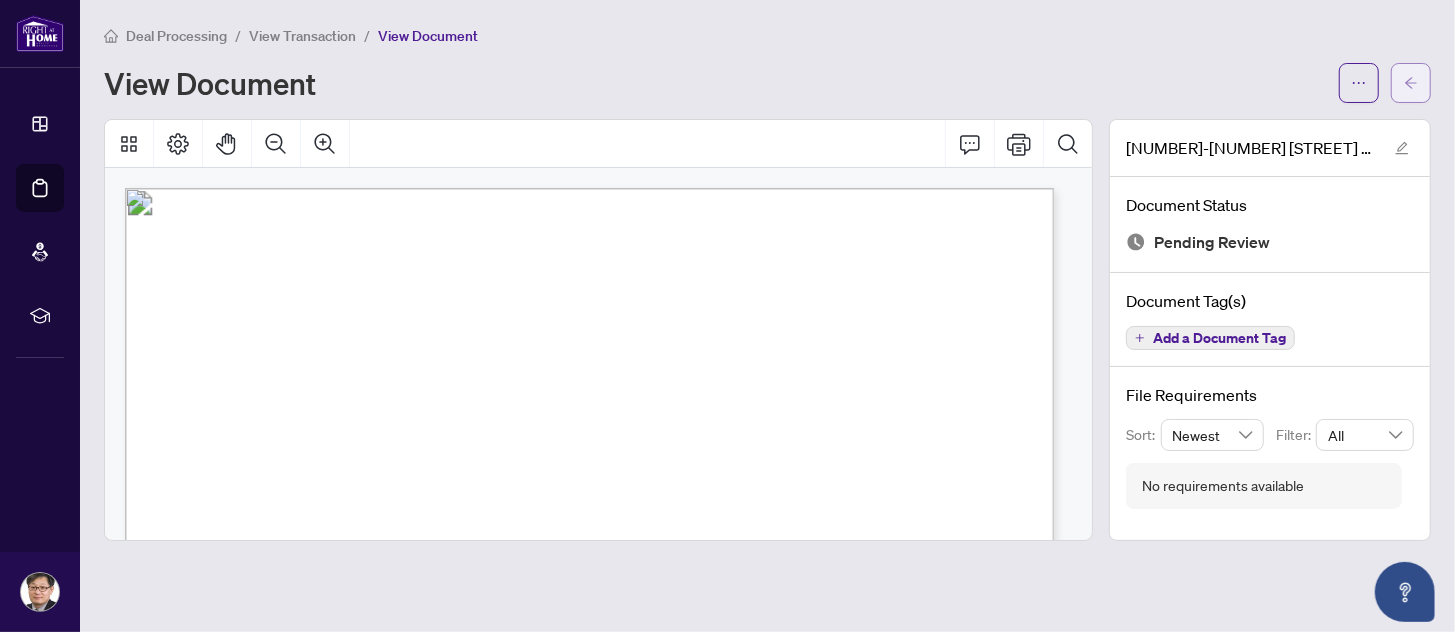 click 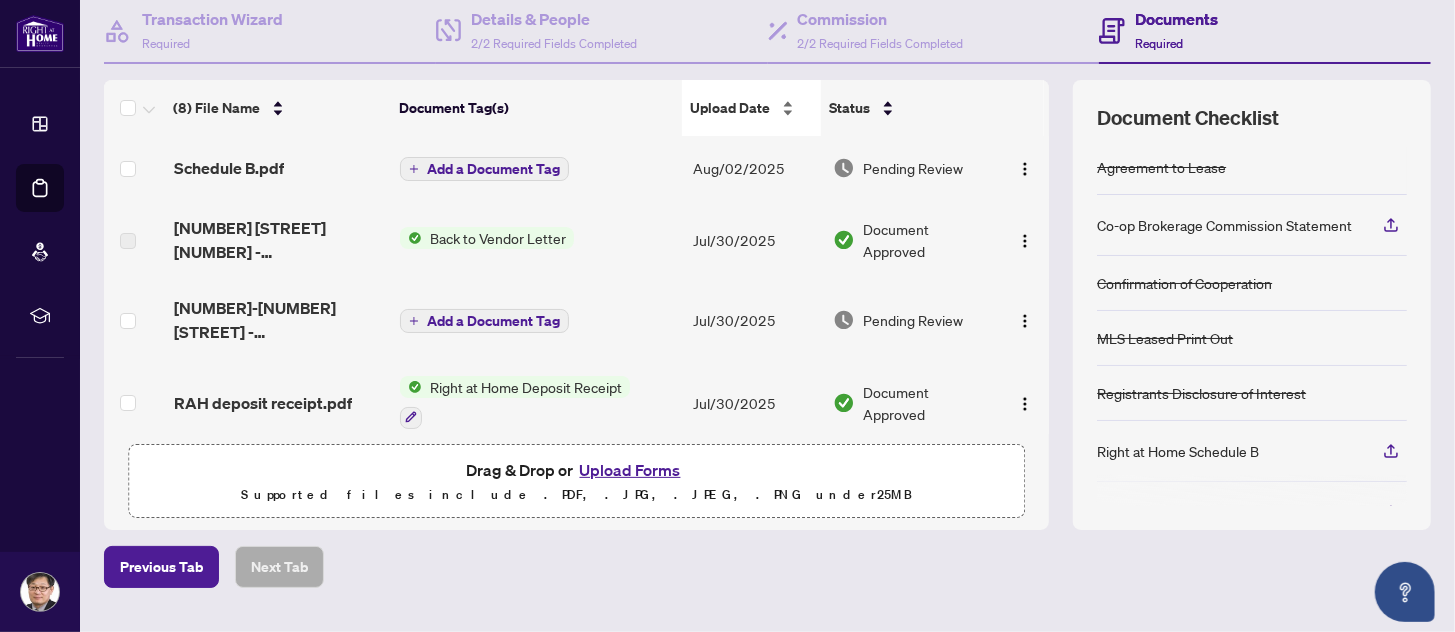 scroll, scrollTop: 208, scrollLeft: 0, axis: vertical 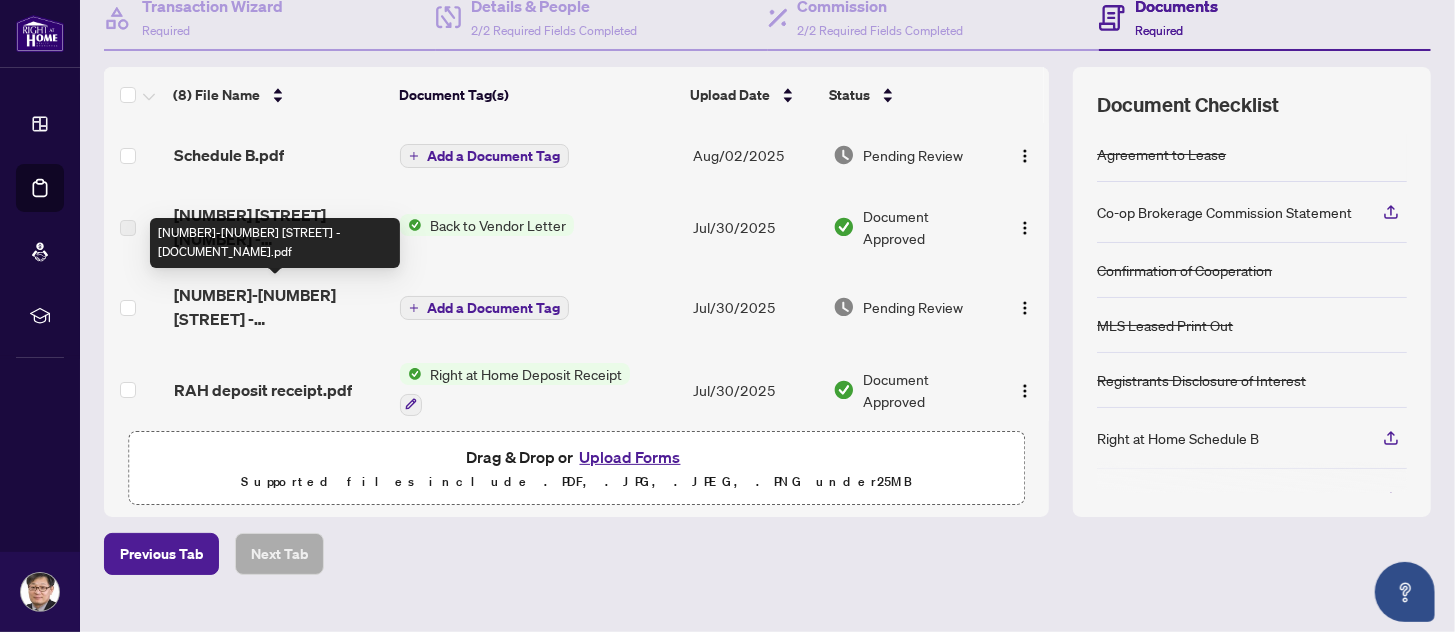click on "[NUMBER]-[NUMBER] [STREET] - [DOCUMENT_NAME].pdf" at bounding box center (279, 307) 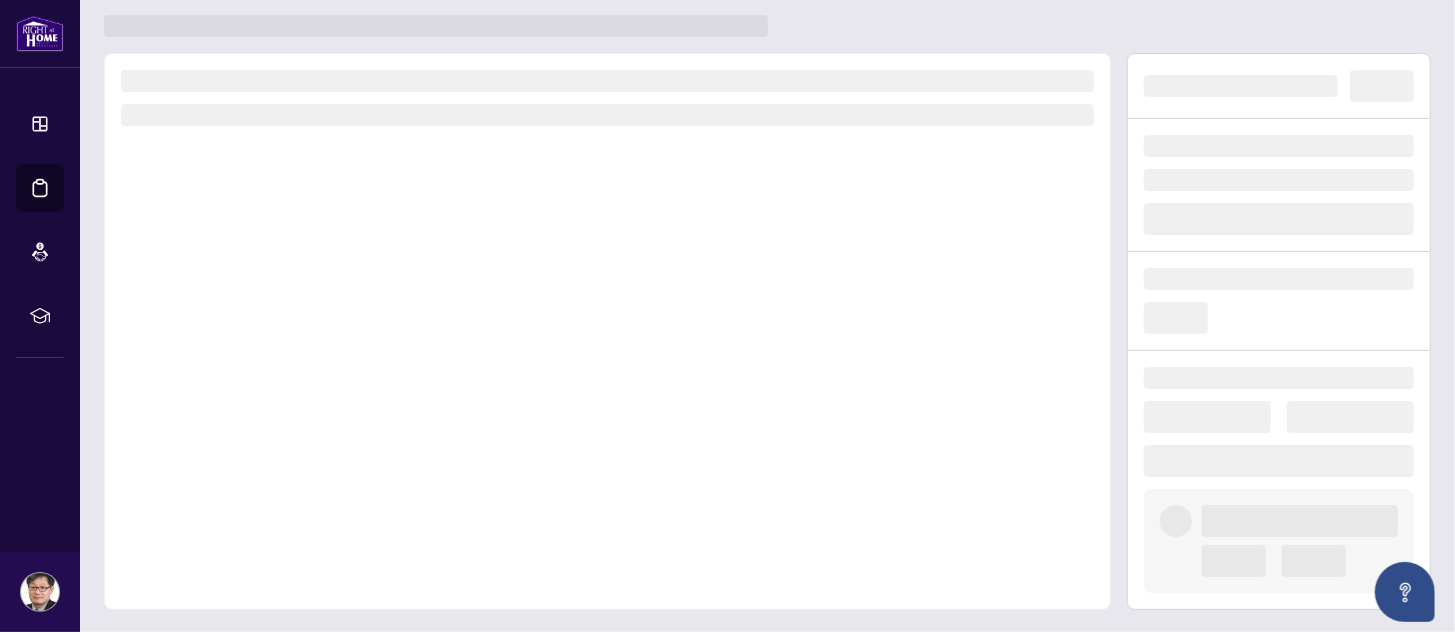 scroll, scrollTop: 0, scrollLeft: 0, axis: both 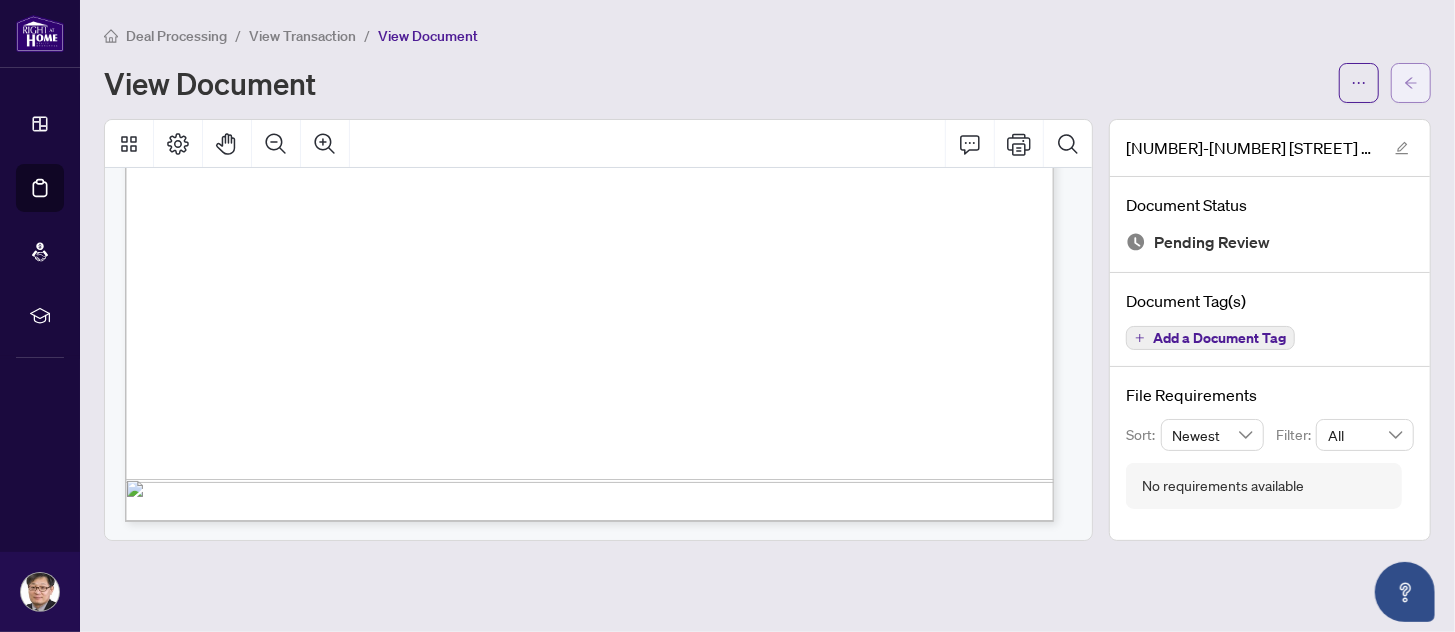 click 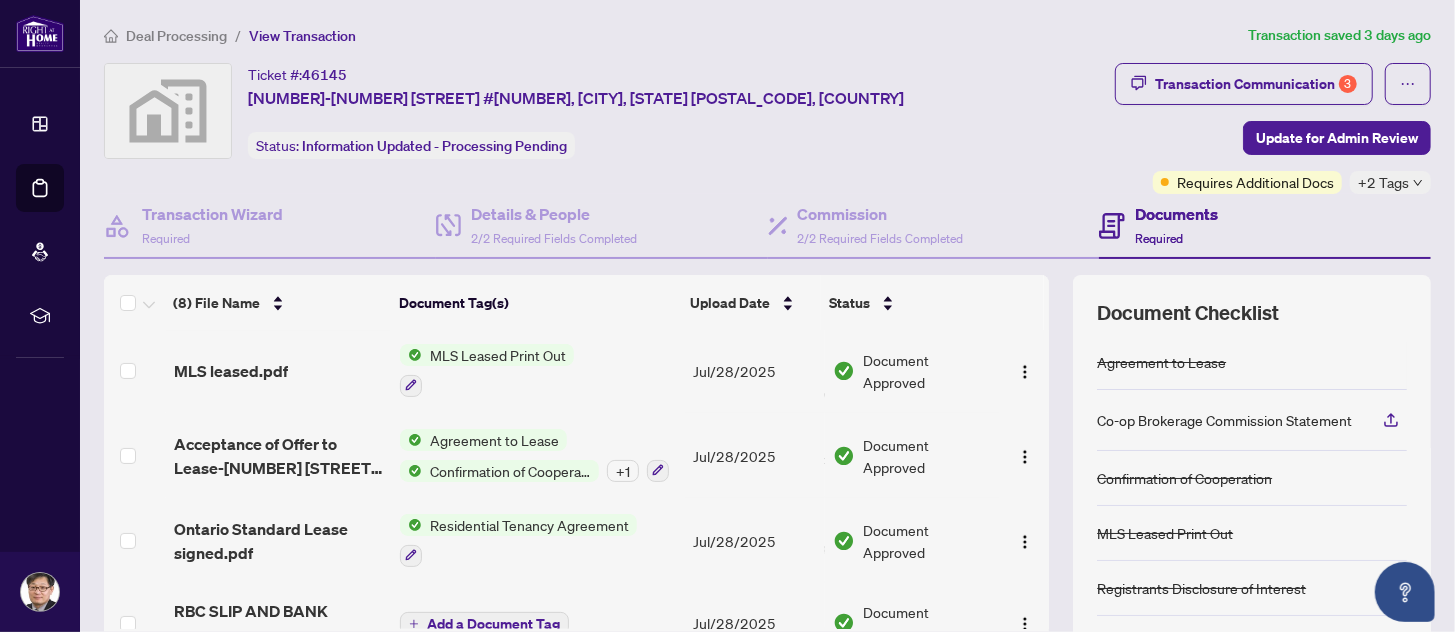 scroll, scrollTop: 348, scrollLeft: 0, axis: vertical 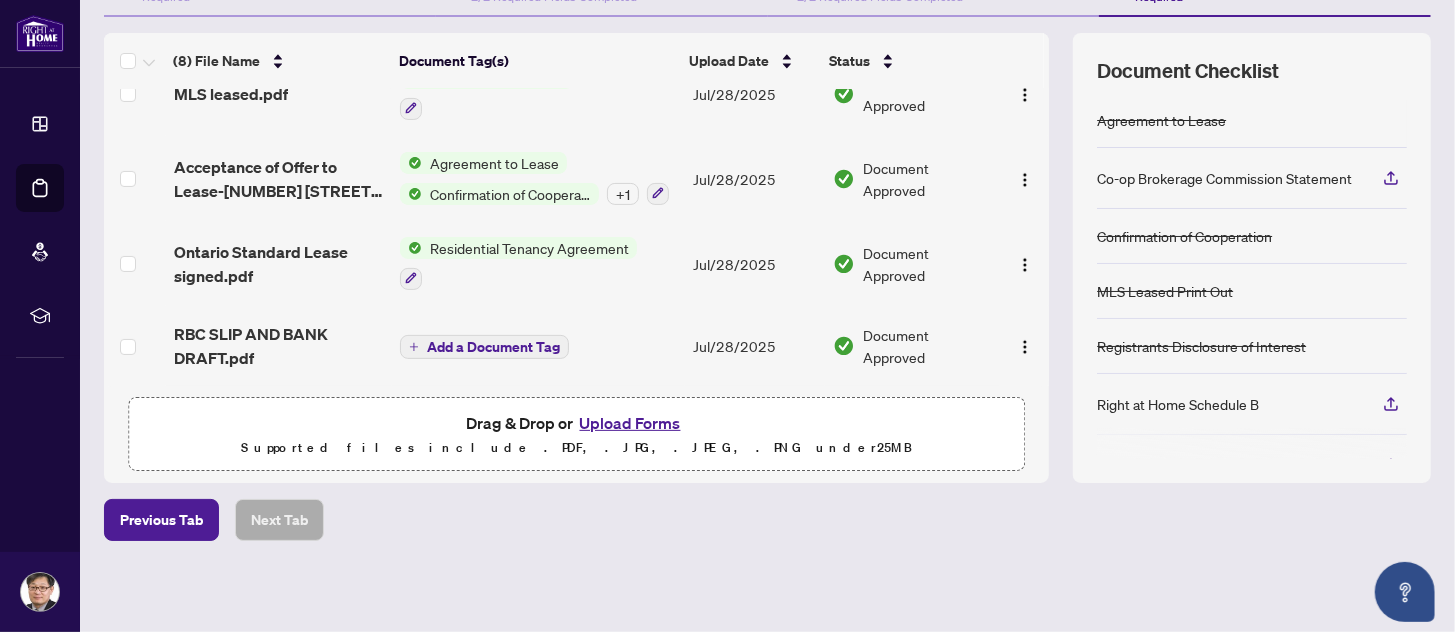 click on "Upload Forms" at bounding box center (630, 423) 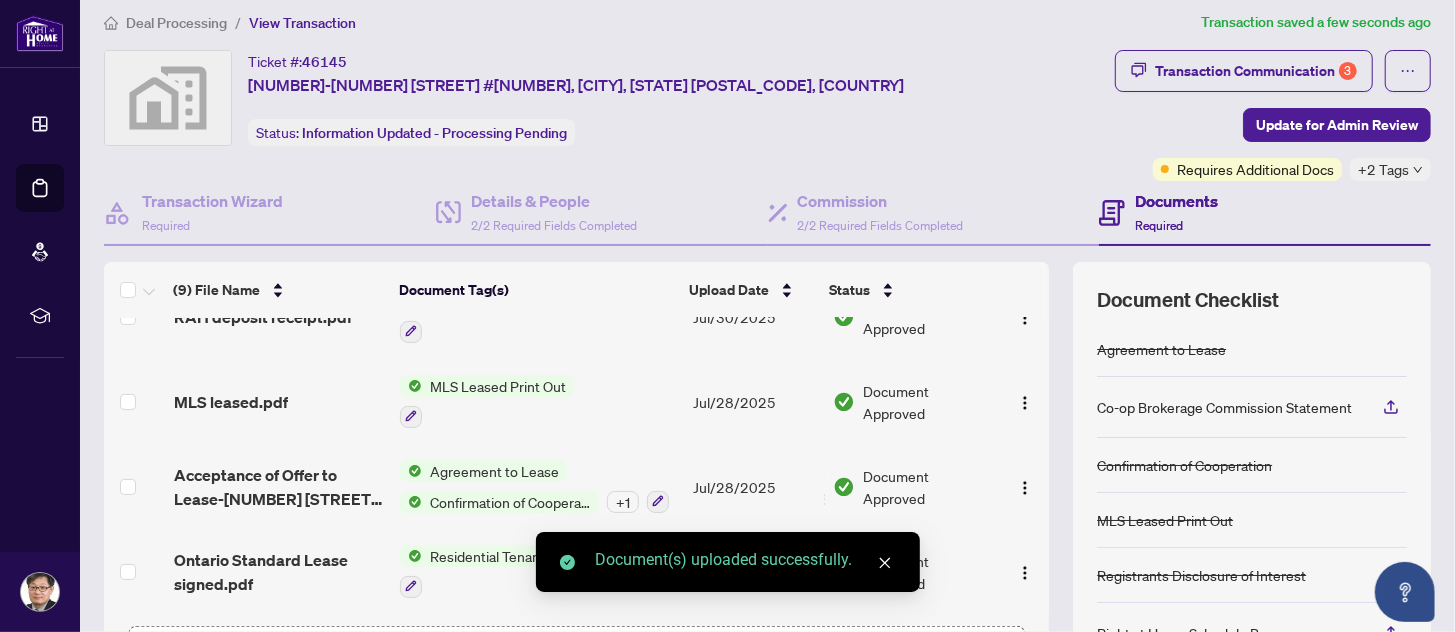 scroll, scrollTop: 0, scrollLeft: 0, axis: both 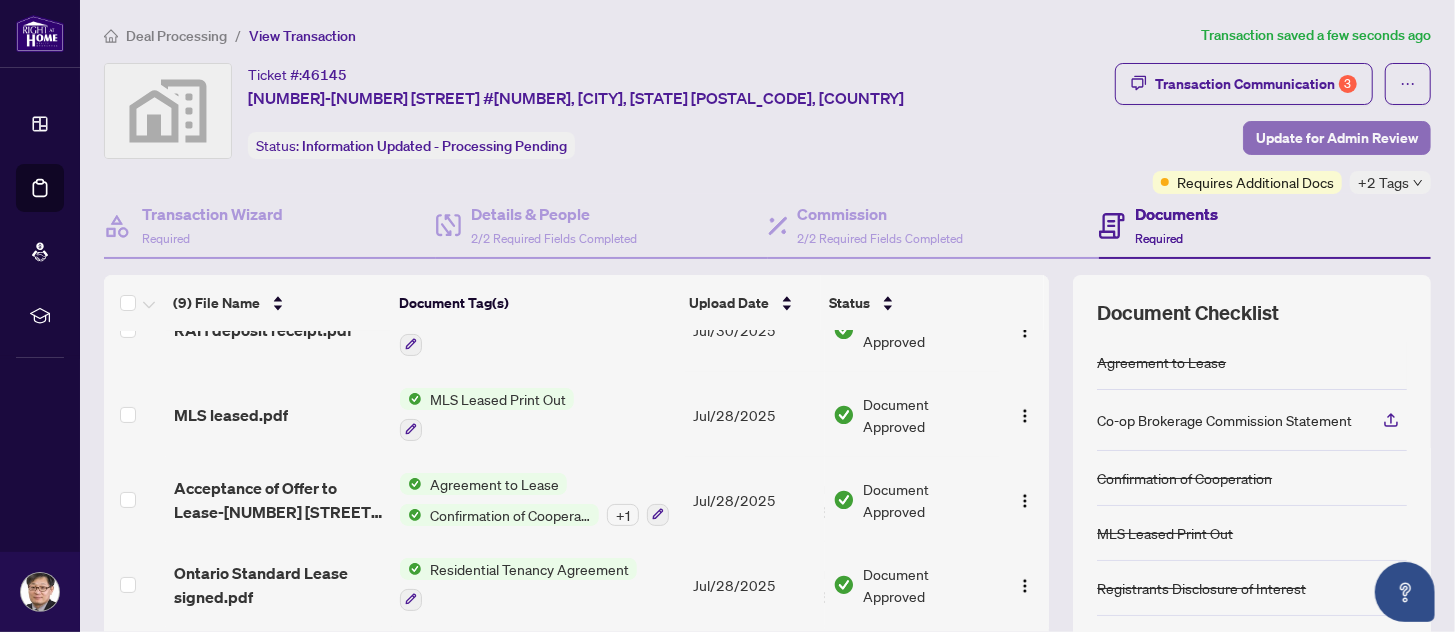 click on "Update for Admin Review" at bounding box center (1337, 138) 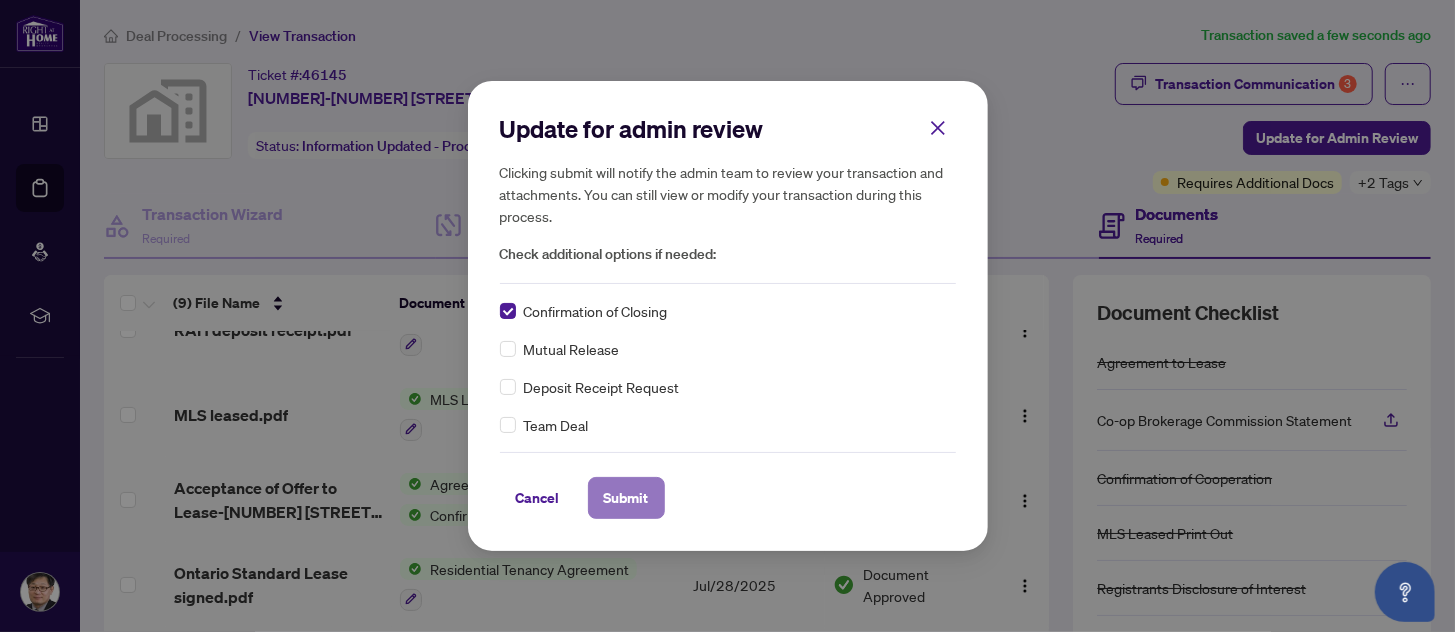 click on "Submit" at bounding box center [626, 498] 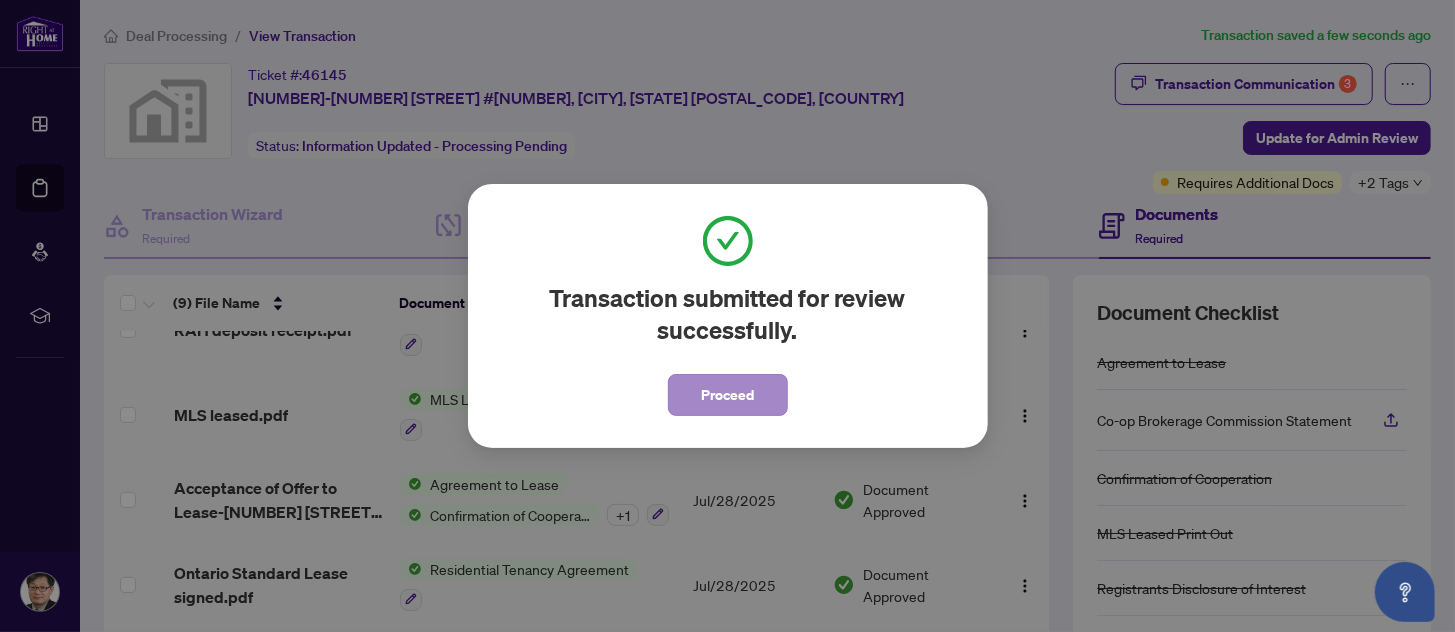 click on "Proceed" at bounding box center (728, 389) 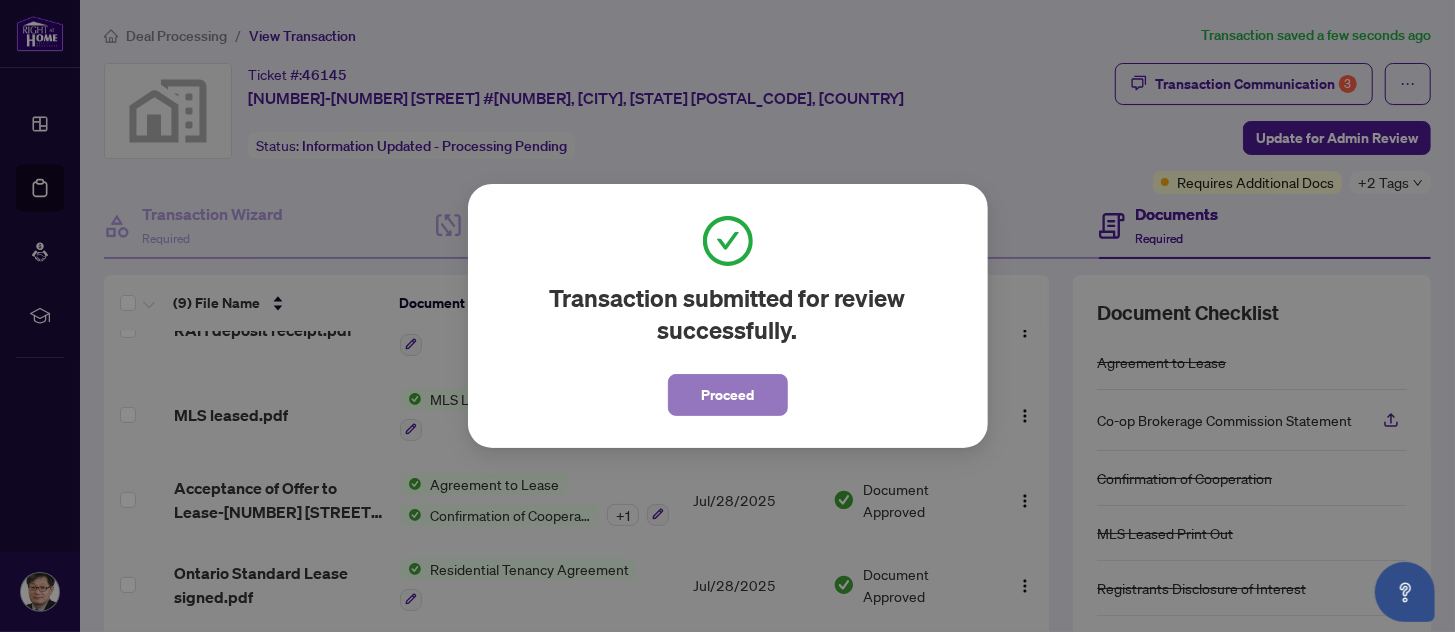 click on "Proceed" at bounding box center (728, 395) 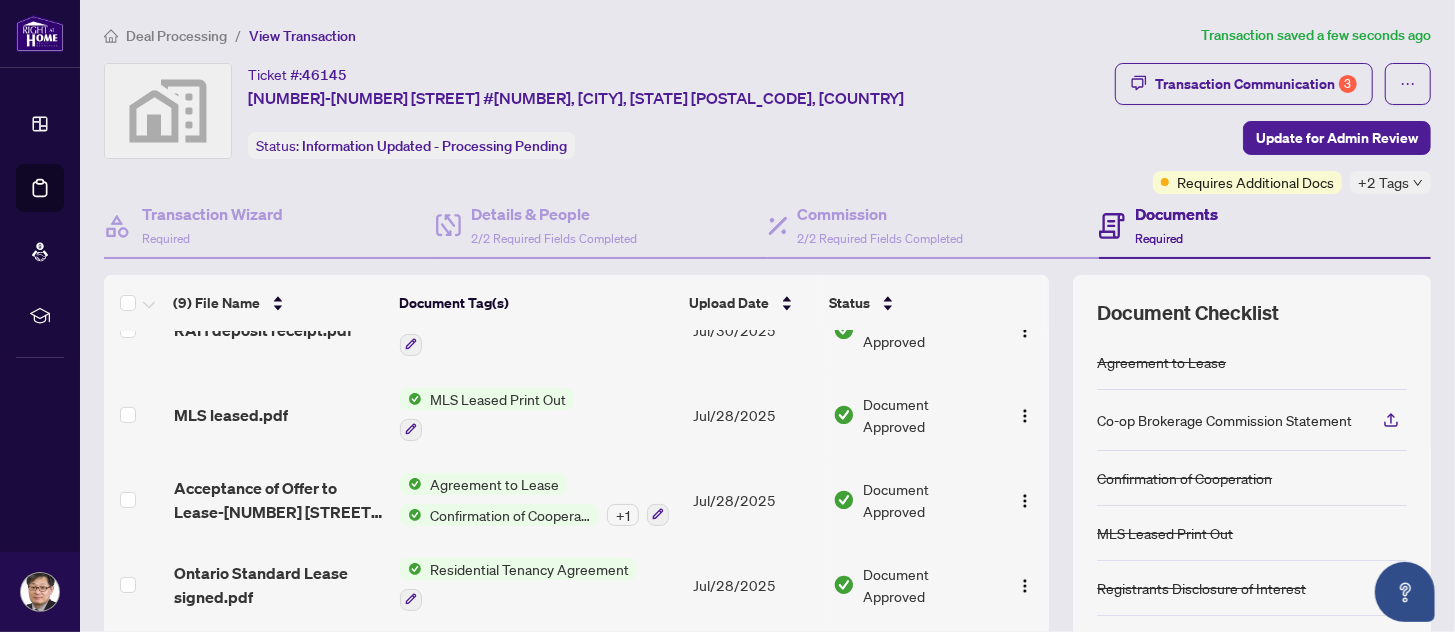 click on "Ticket #:  [NUMBER] [NUMBER] [STREET] #[NUMBER], [CITY], [STATE] [POSTAL_CODE], [COUNTRY] Status:   Information Updated - Processing Pending" at bounding box center [605, 111] 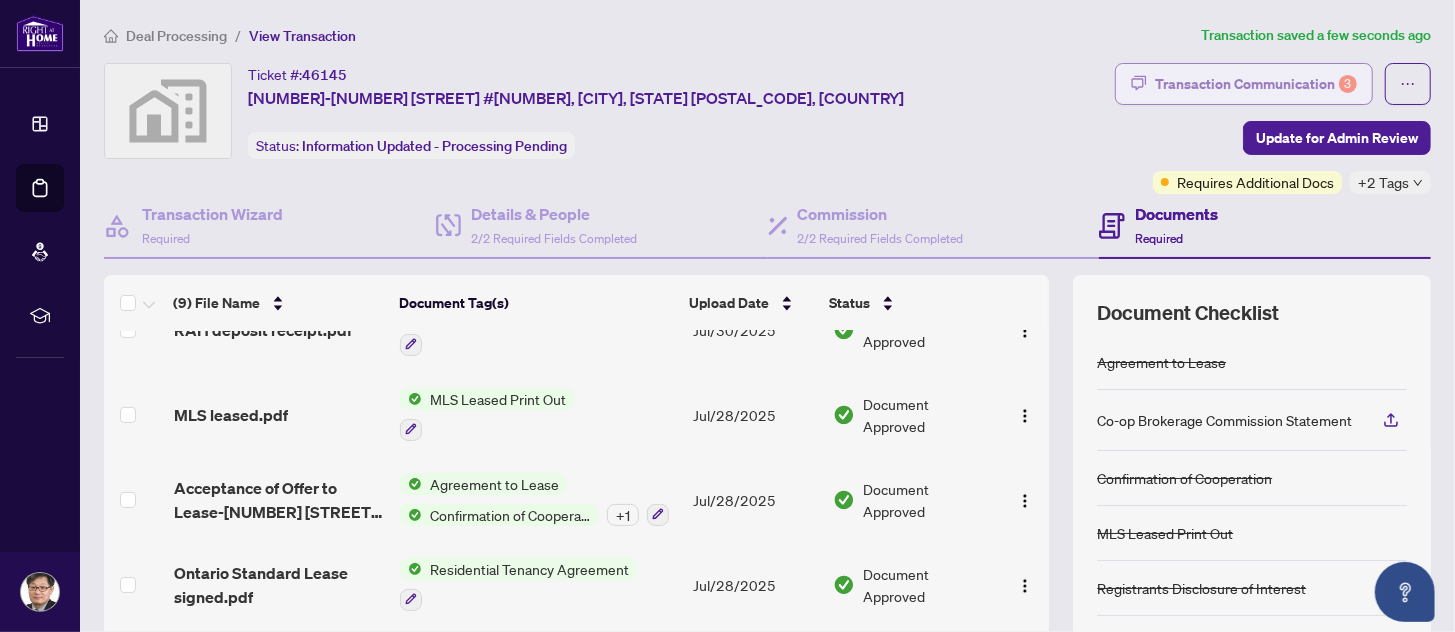 click on "Transaction Communication 3" at bounding box center (1256, 84) 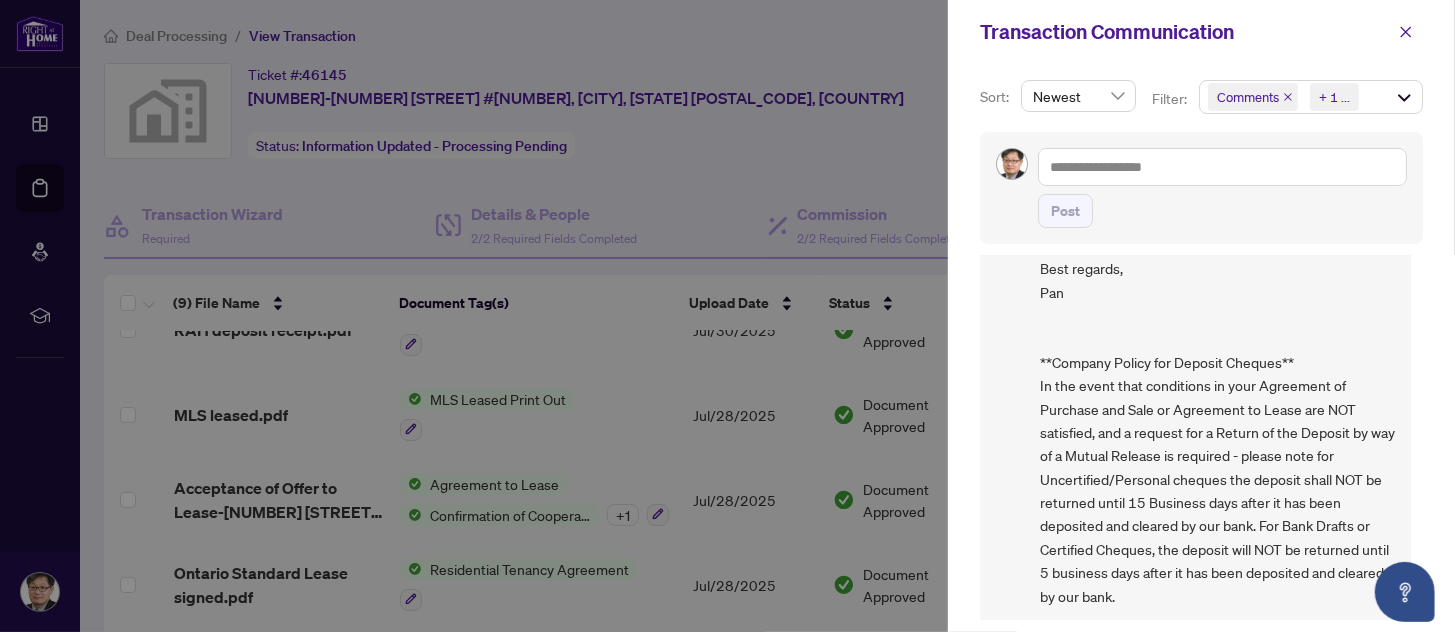 scroll, scrollTop: 0, scrollLeft: 0, axis: both 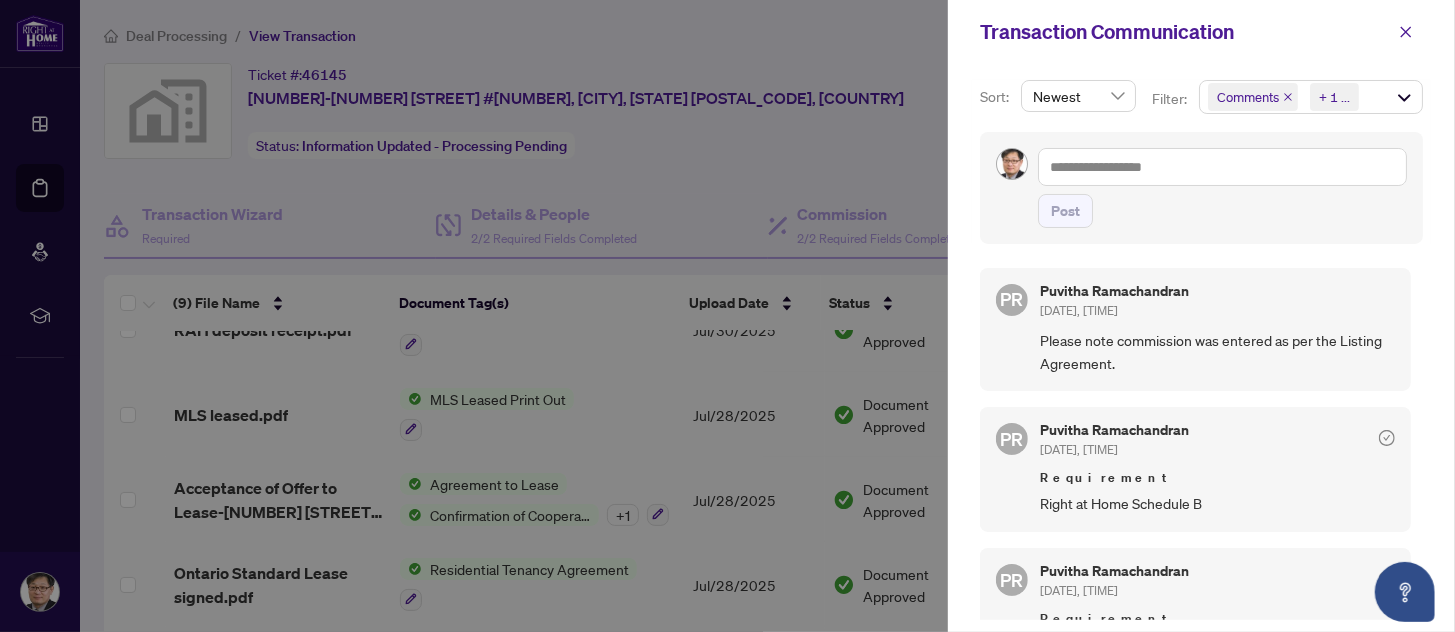 click at bounding box center [727, 316] 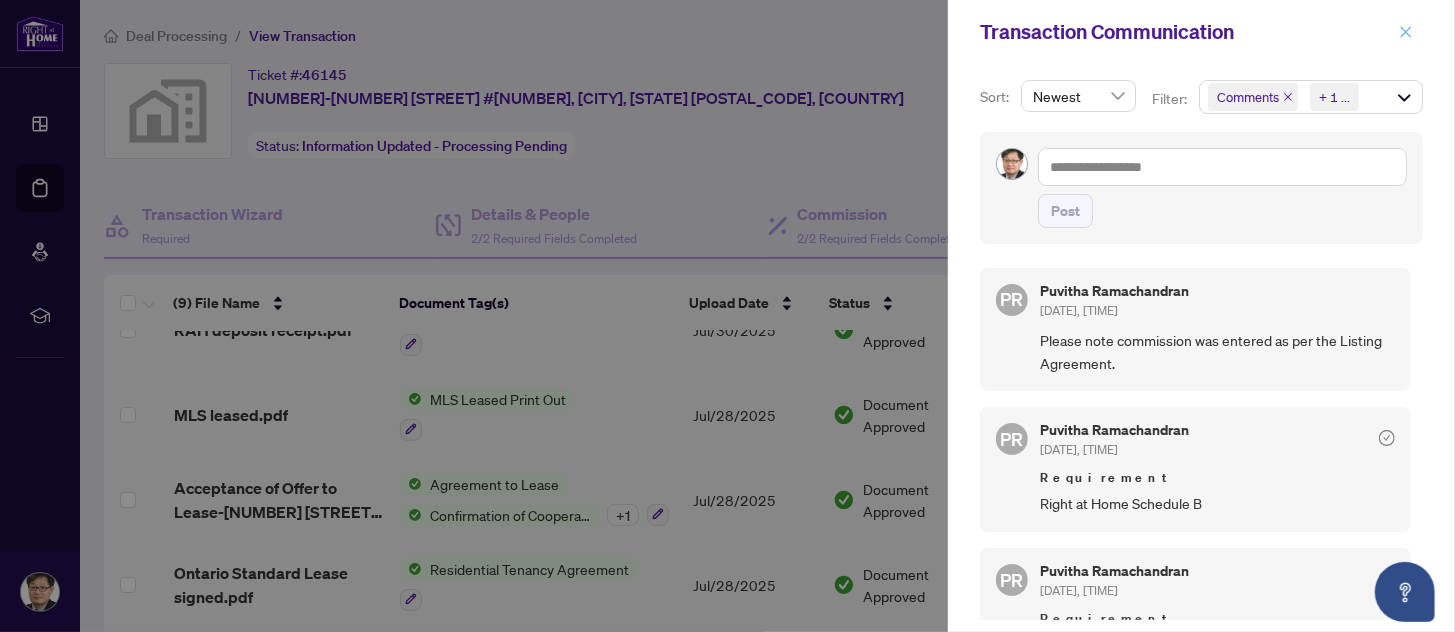 click 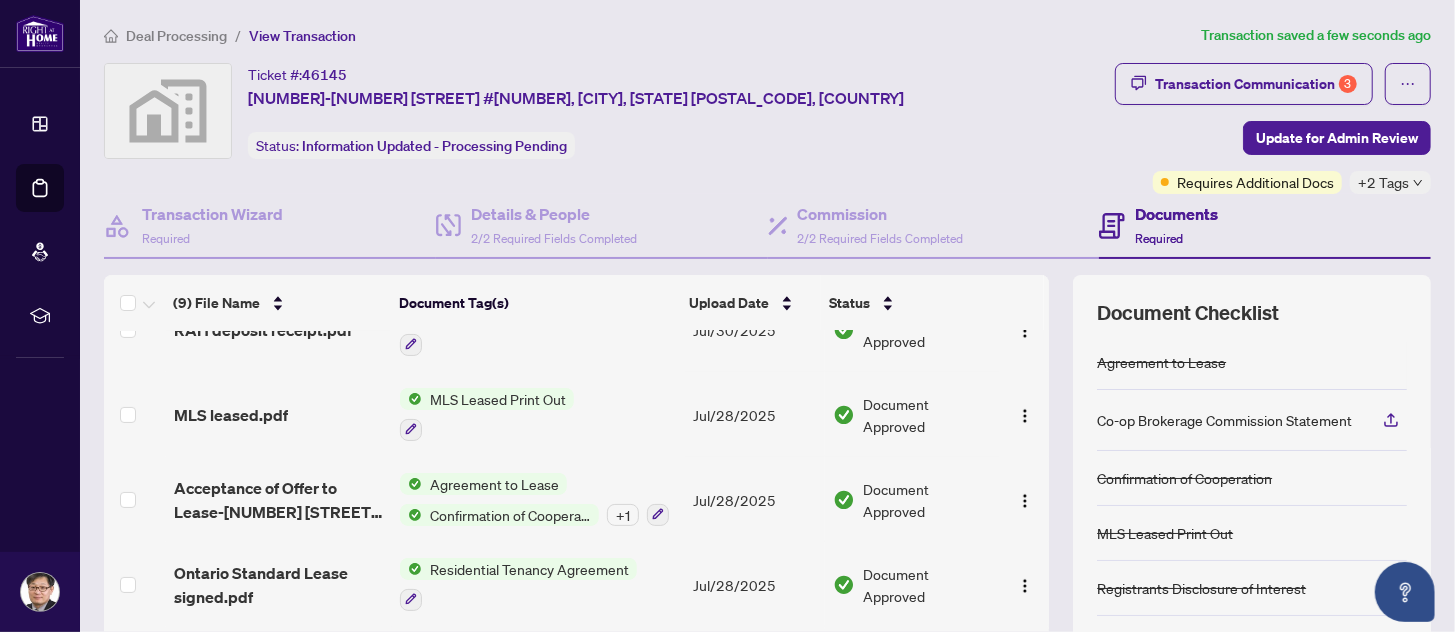 scroll, scrollTop: 0, scrollLeft: 0, axis: both 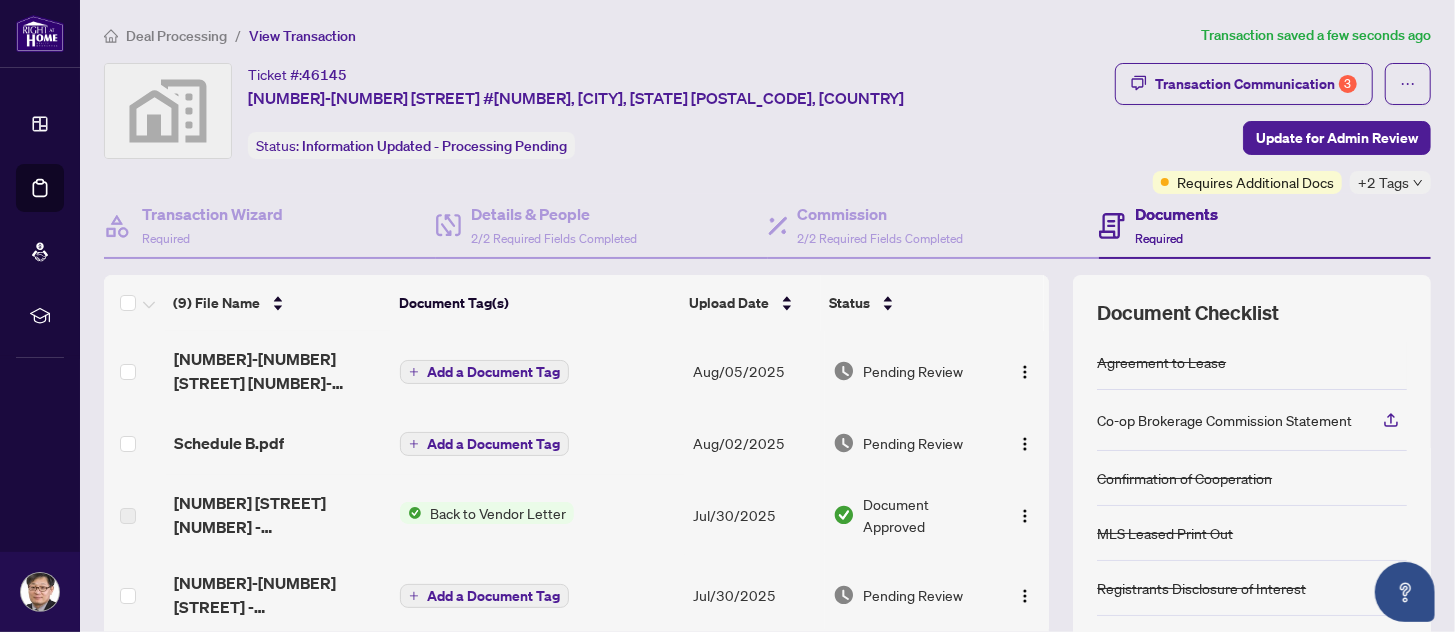 click on "Add a Document Tag" at bounding box center (484, 444) 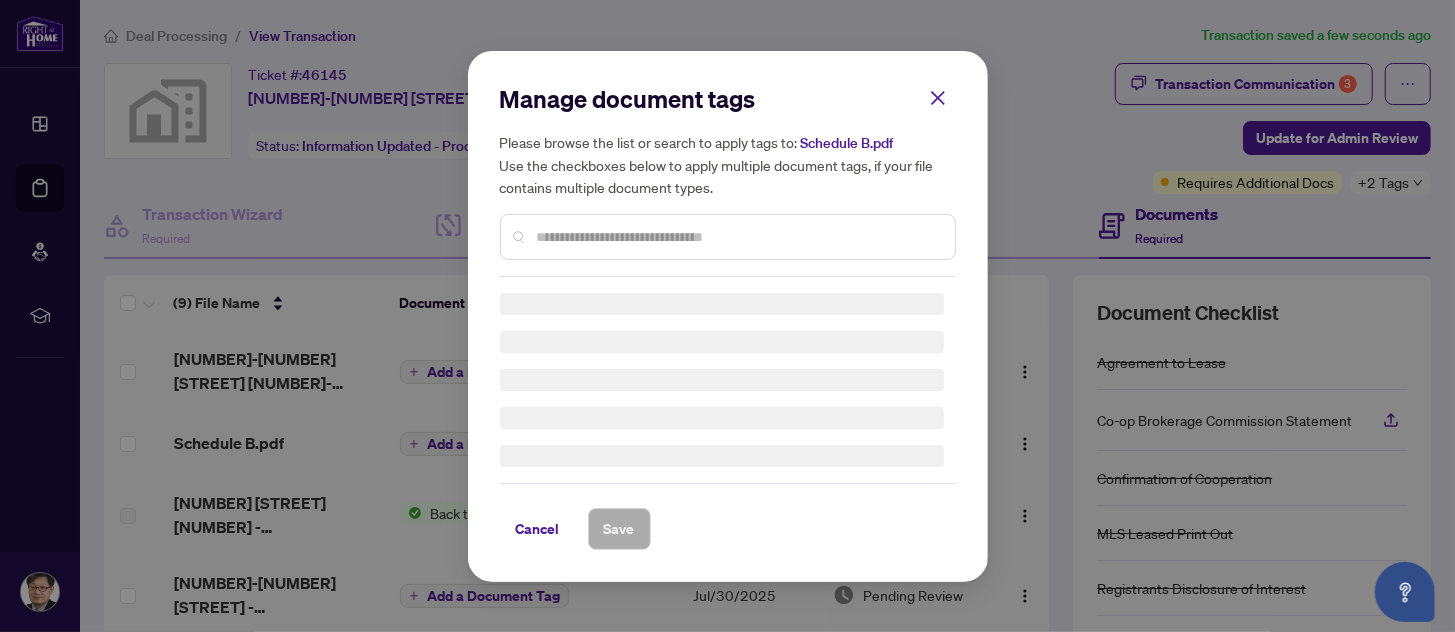 click on "Manage document tags Please browse the list or search to apply tags to:   Schedule B.pdf   Use the checkboxes below to apply multiple document tags, if your file contains multiple document types.   Cancel Save Cancel OK" at bounding box center [727, 316] 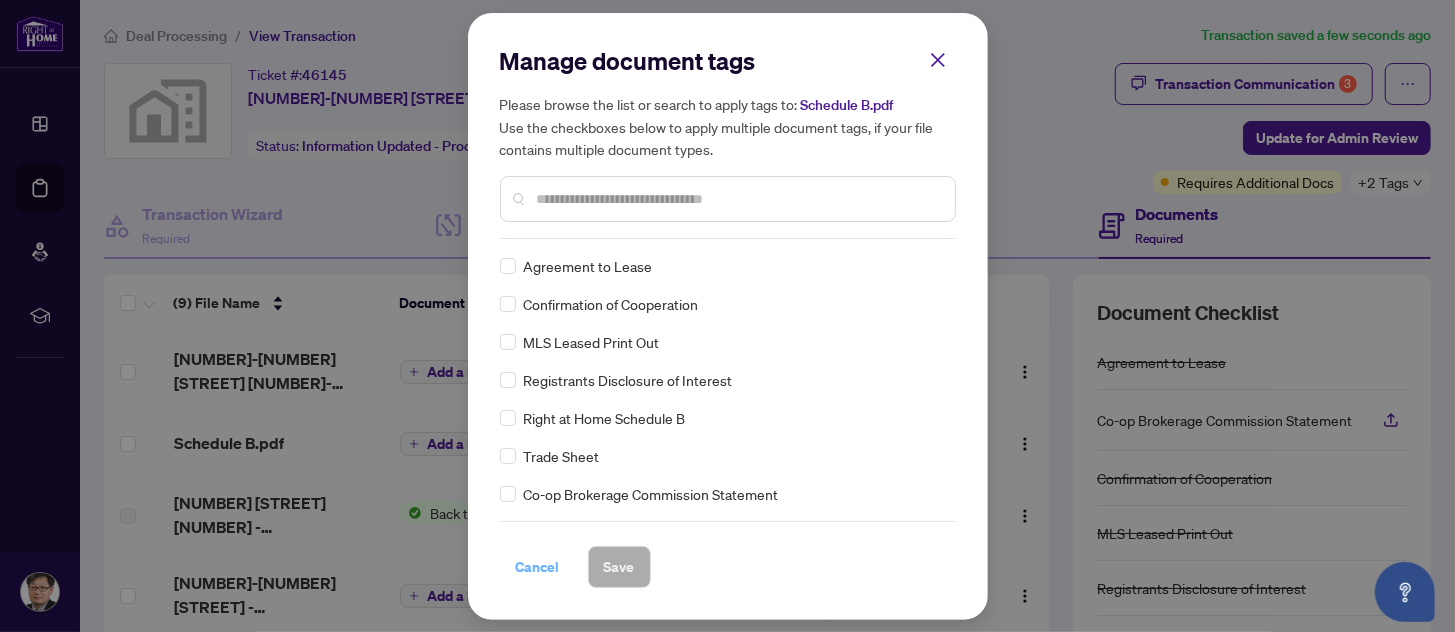 click on "Cancel" at bounding box center (538, 567) 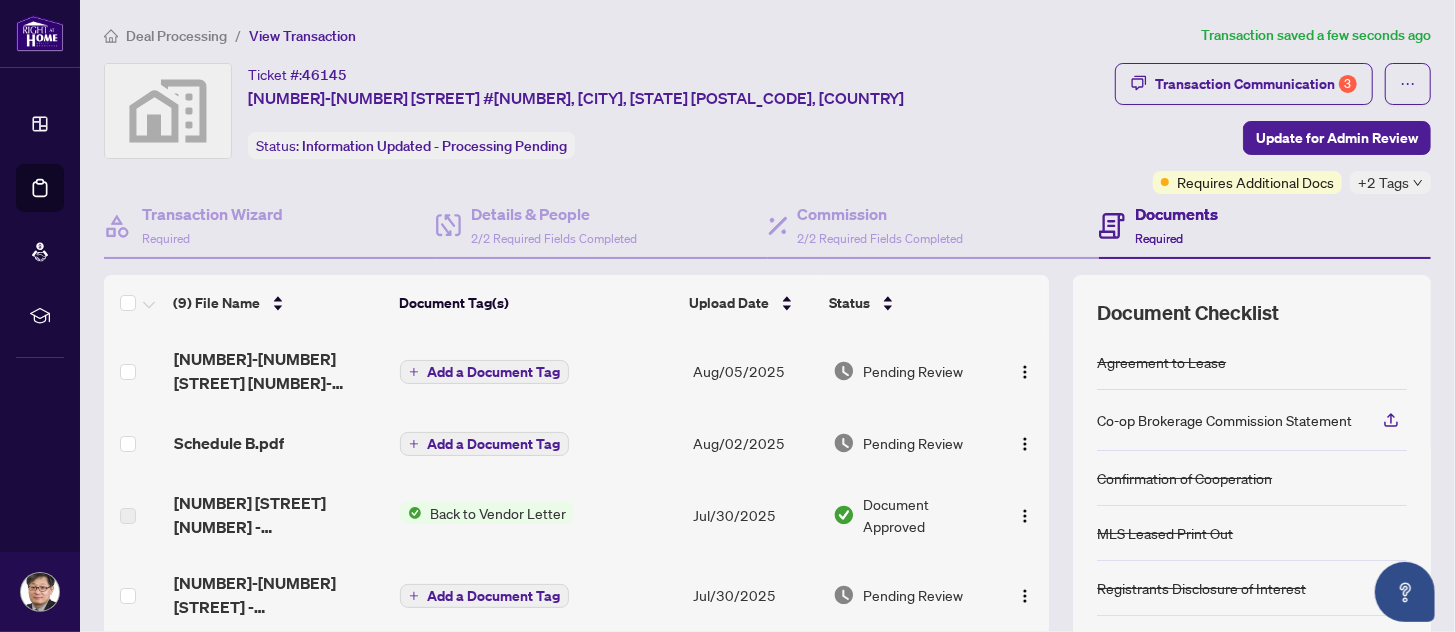 click on "Schedule B.pdf" at bounding box center [279, 443] 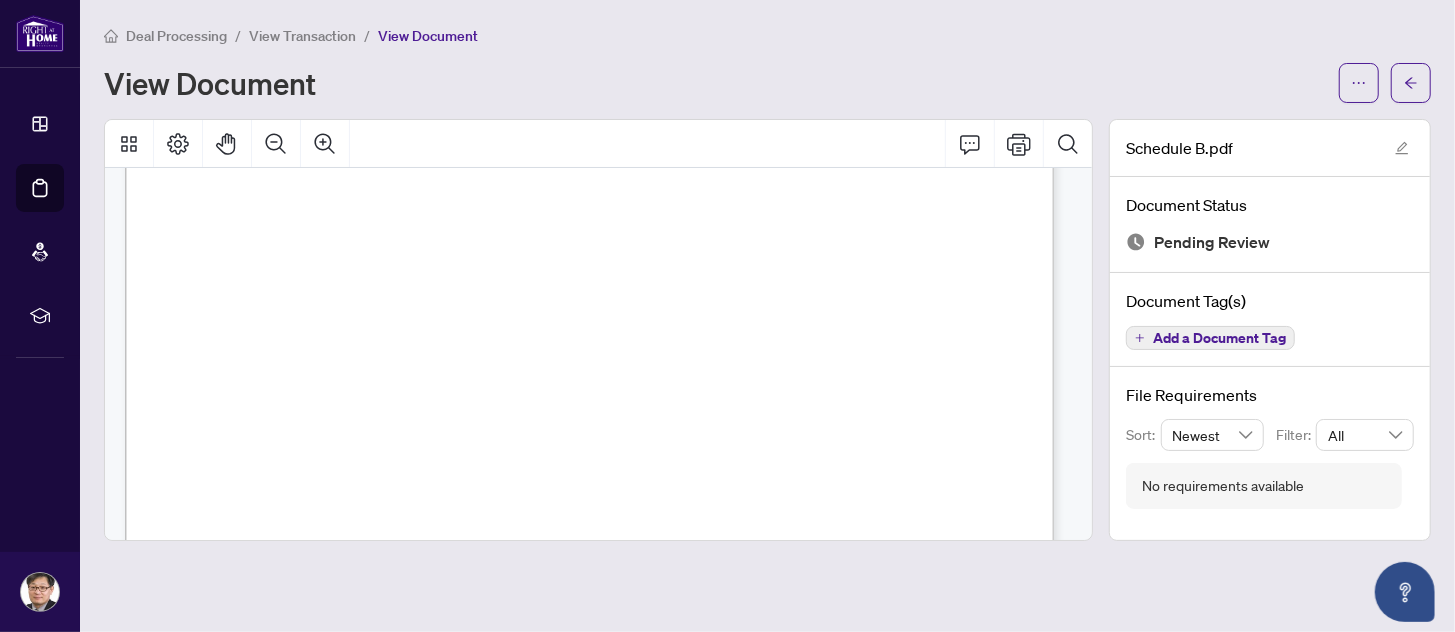 scroll, scrollTop: 869, scrollLeft: 0, axis: vertical 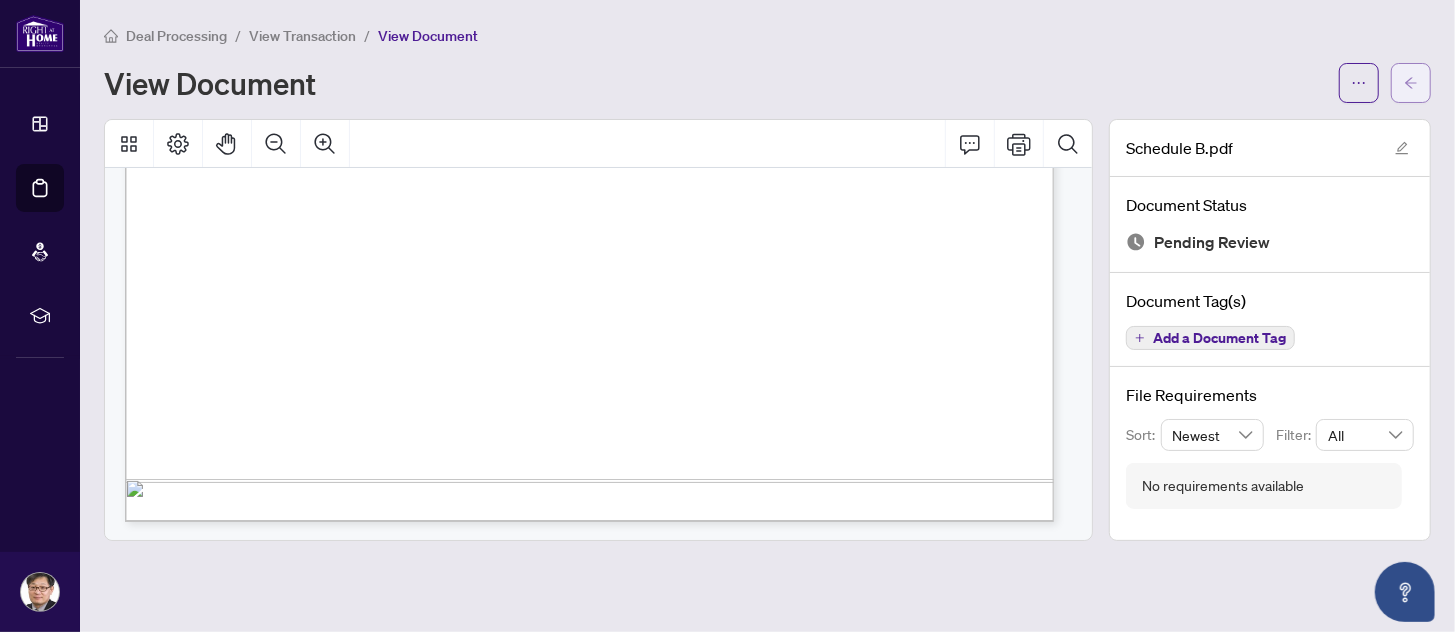 click 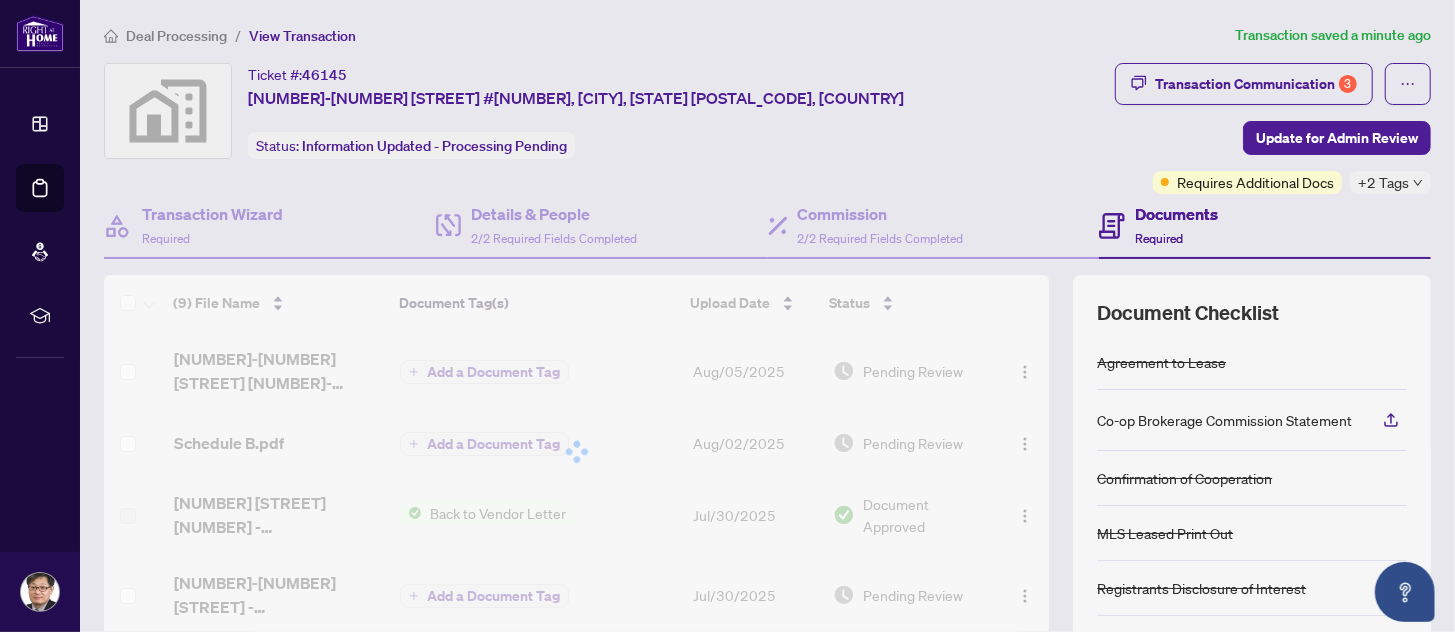 click on "Ticket #:  [NUMBER] [NUMBER] [STREET] #[NUMBER], [CITY], [STATE] [POSTAL_CODE], [COUNTRY] Status:   Information Updated - Processing Pending" at bounding box center [605, 111] 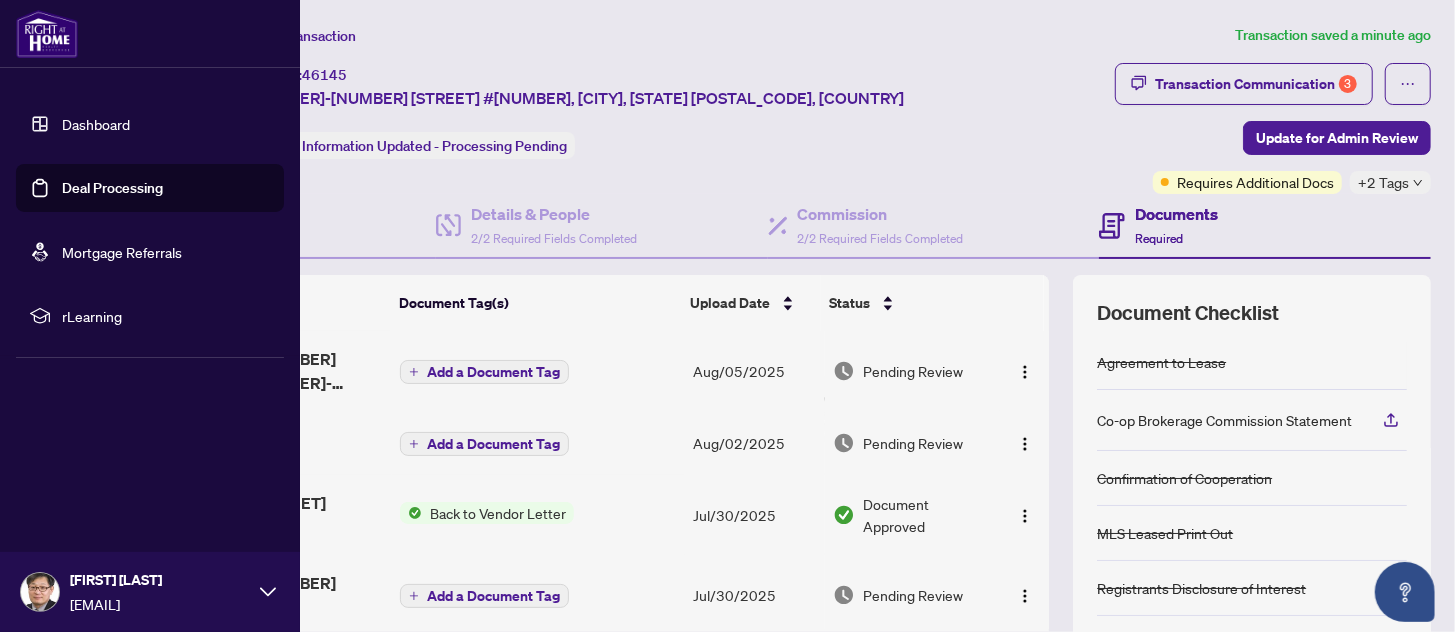 click on "Deal Processing" at bounding box center [112, 188] 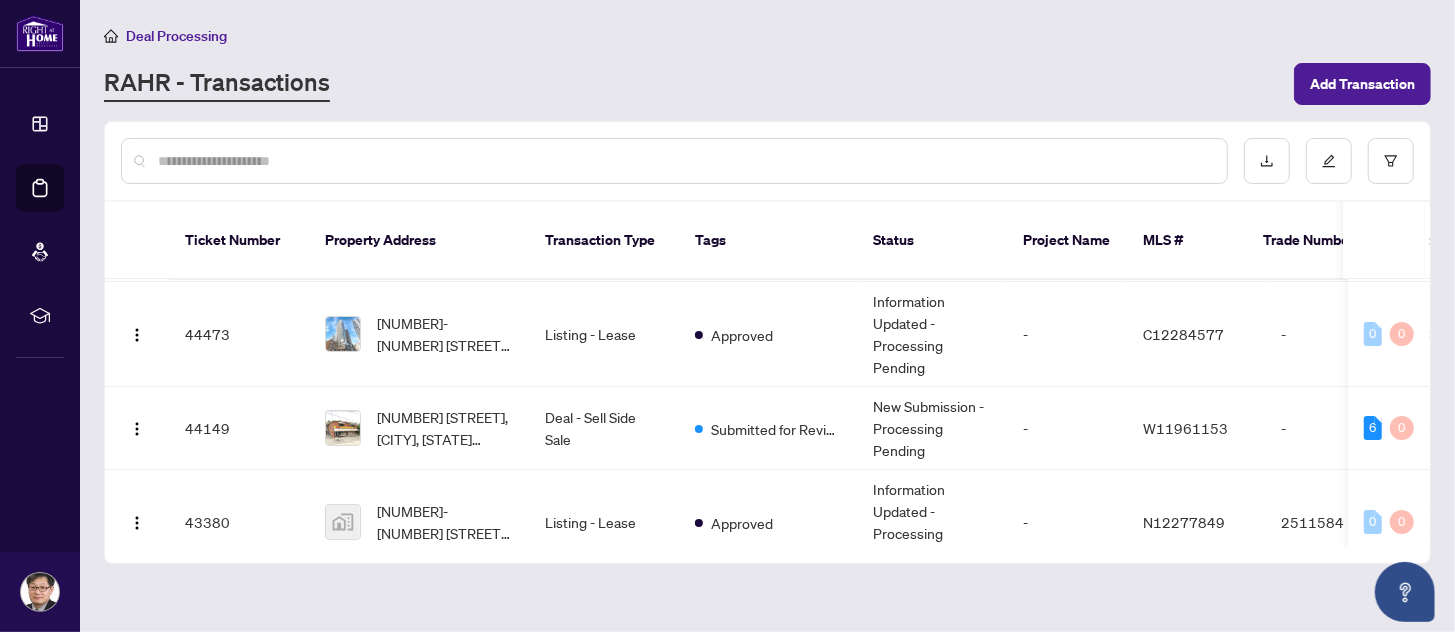 scroll, scrollTop: 416, scrollLeft: 0, axis: vertical 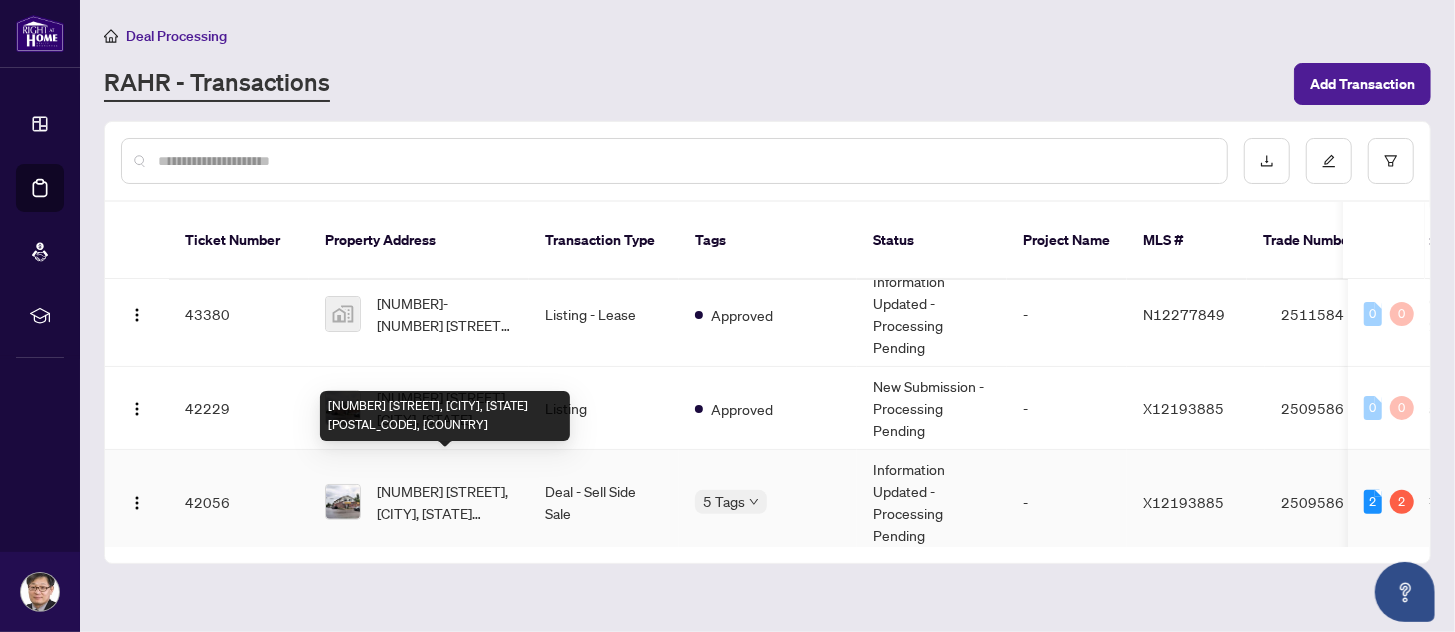 click on "[NUMBER] [STREET], [CITY], [STATE] [POSTAL_CODE], [COUNTRY]" at bounding box center [445, 502] 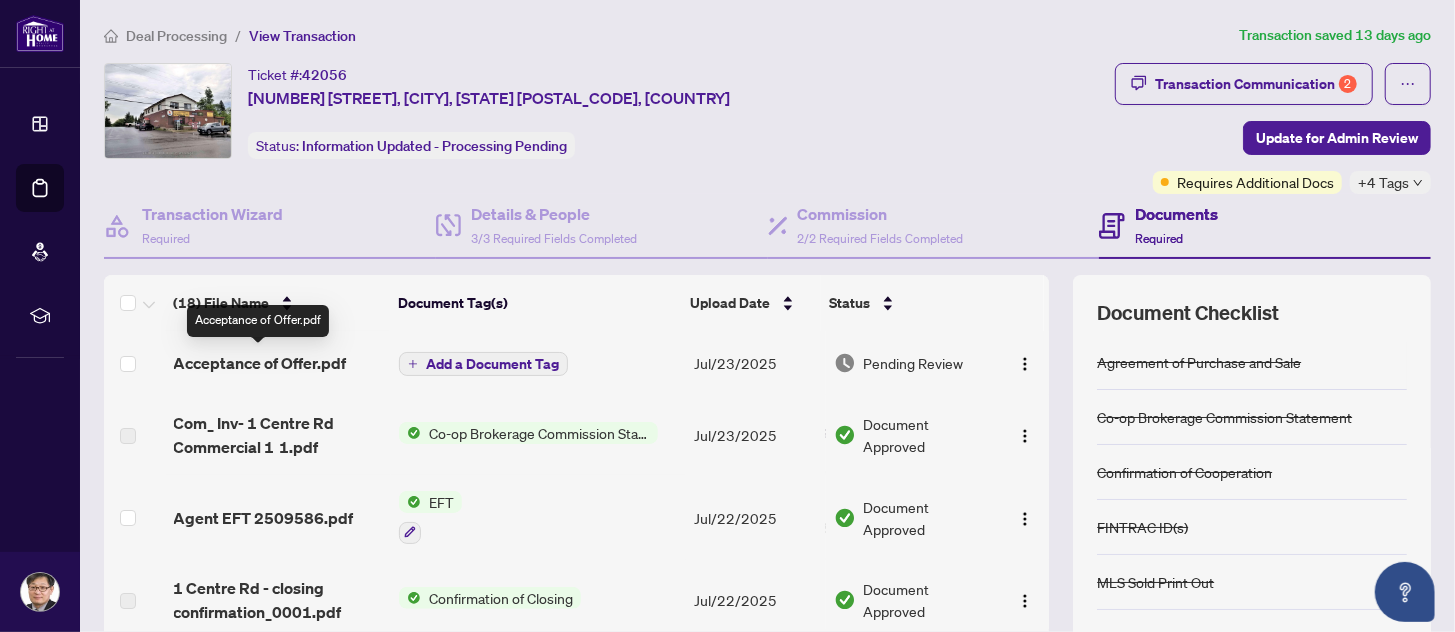 click on "Acceptance of Offer.pdf" at bounding box center (260, 363) 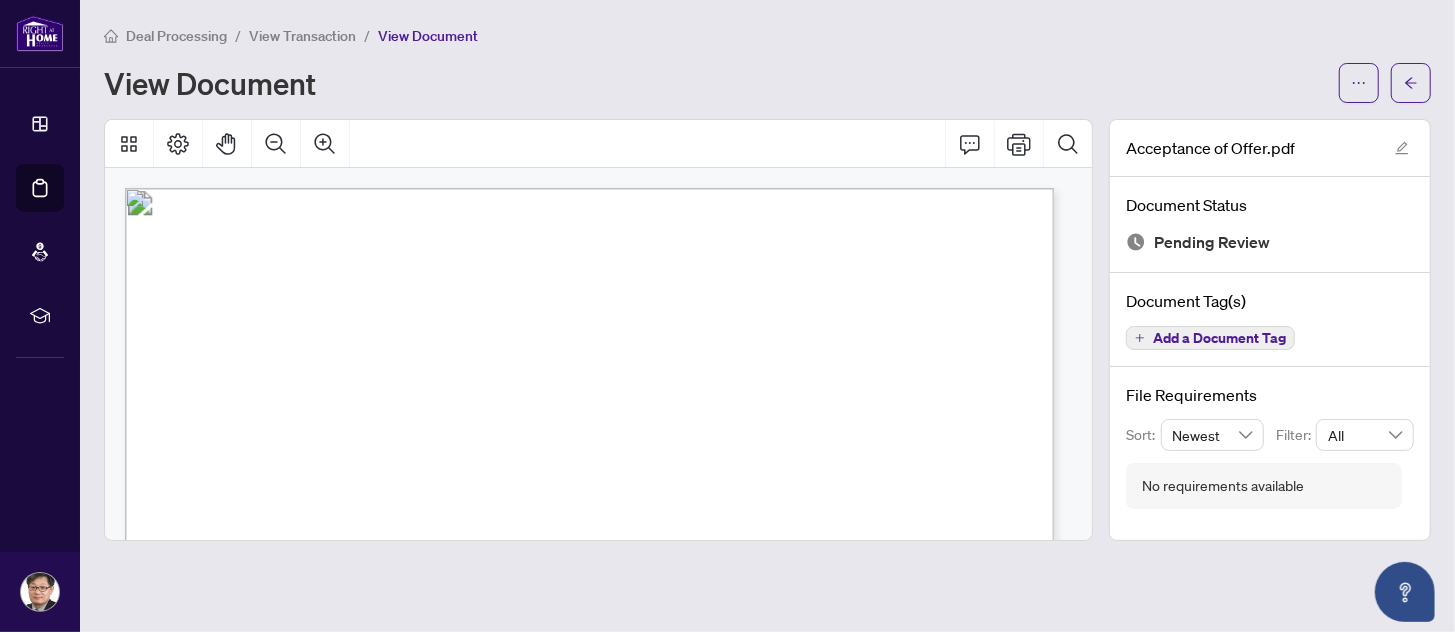 click on "Pending Review" at bounding box center [1212, 242] 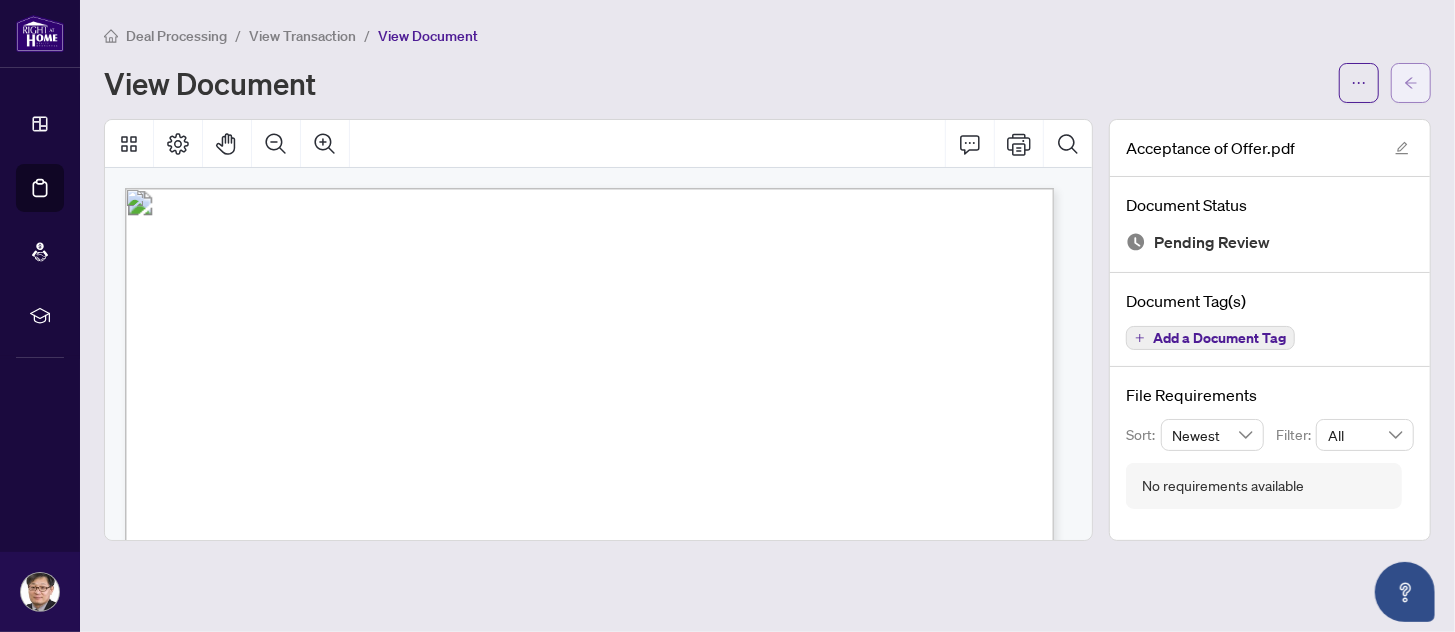 click 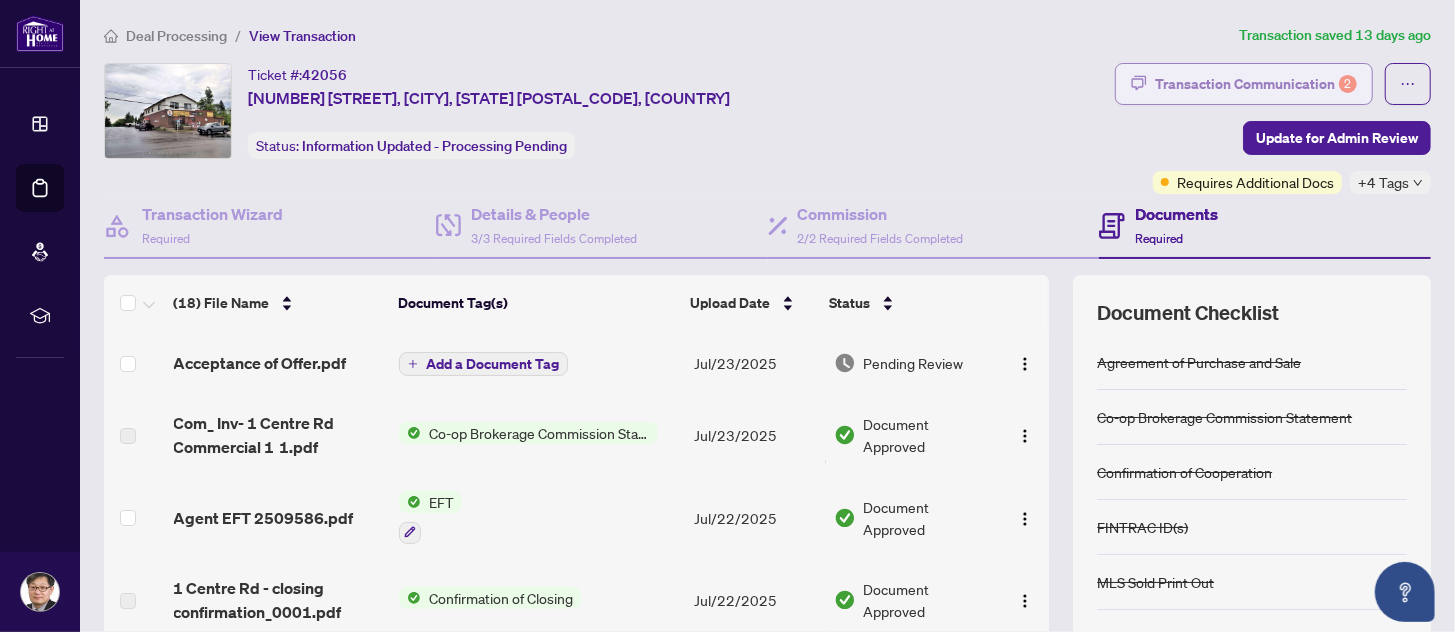 click on "Transaction Communication 2" at bounding box center (1256, 84) 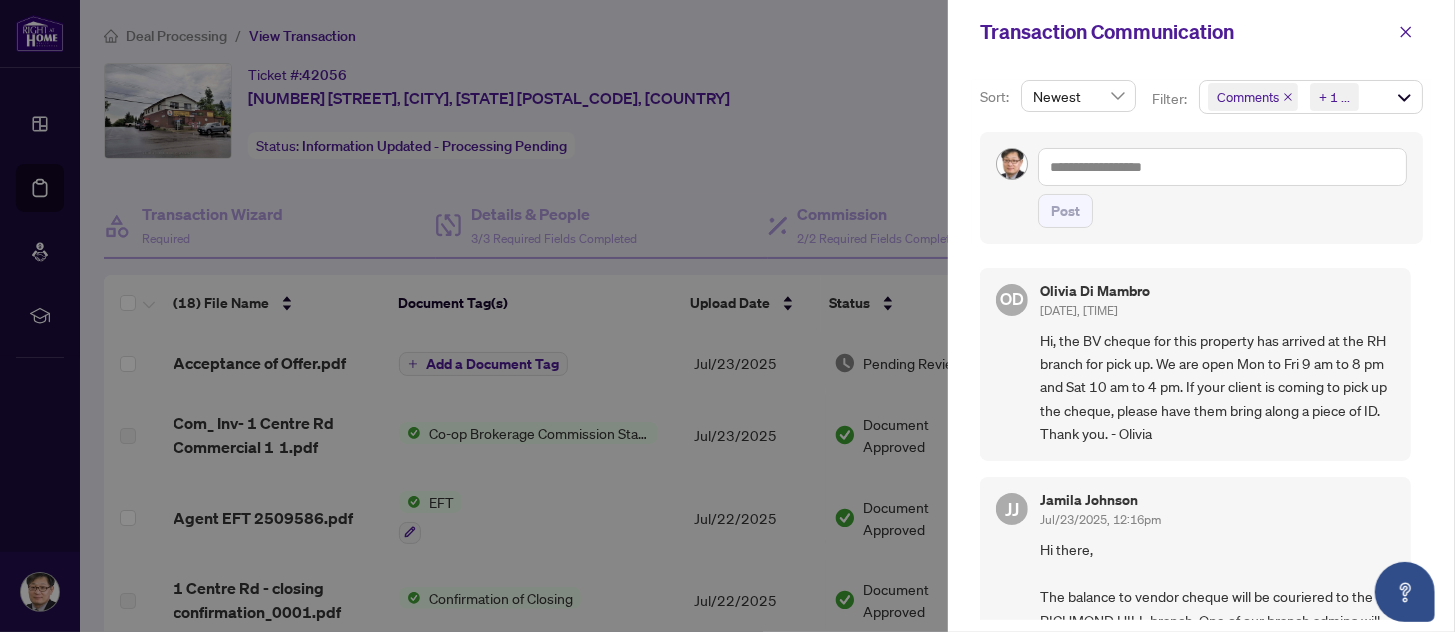 click on "[TITLE] [FIRST] [LAST]   [DATE], [TIME] Hi, the BV cheque for this property has arrived at the RH branch for pick up. We are open Mon to Fri 9 am to 8 pm and Sat 10 am to 4 pm. If your client is coming to pick up the cheque, please have them bring along a piece of ID. Thank you. - [FIRST]" at bounding box center [1195, 365] 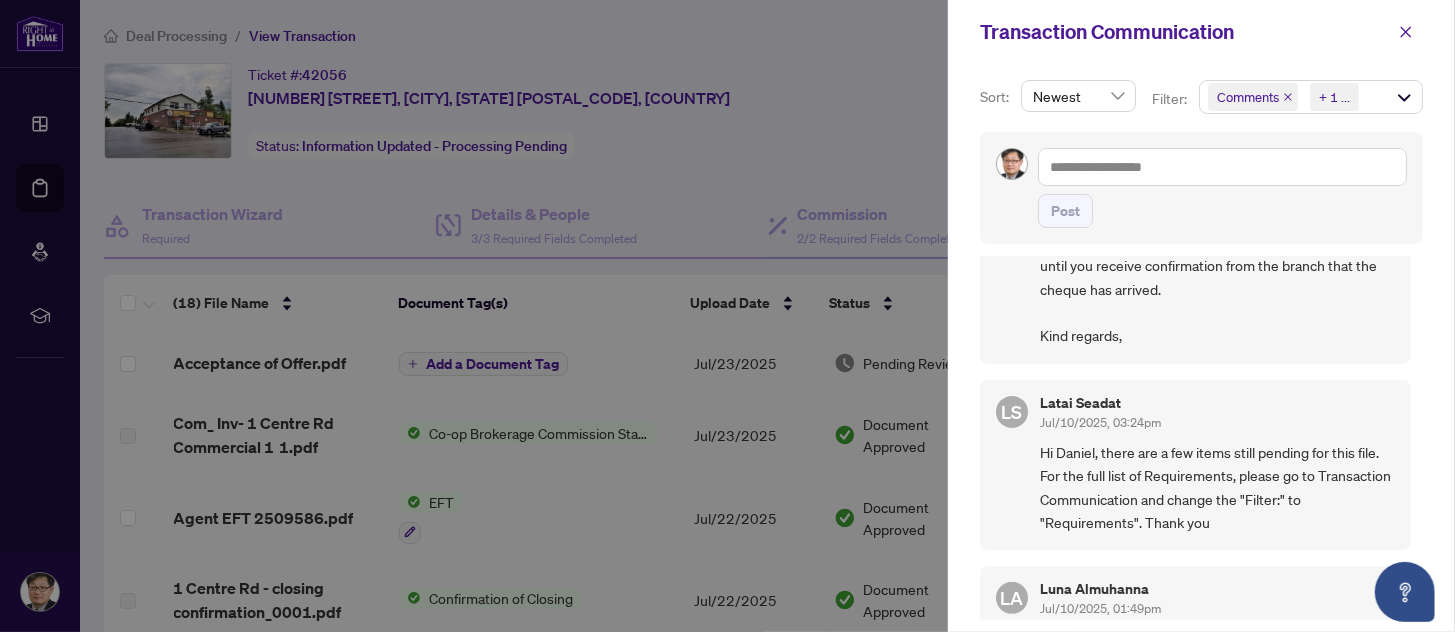 scroll, scrollTop: 416, scrollLeft: 0, axis: vertical 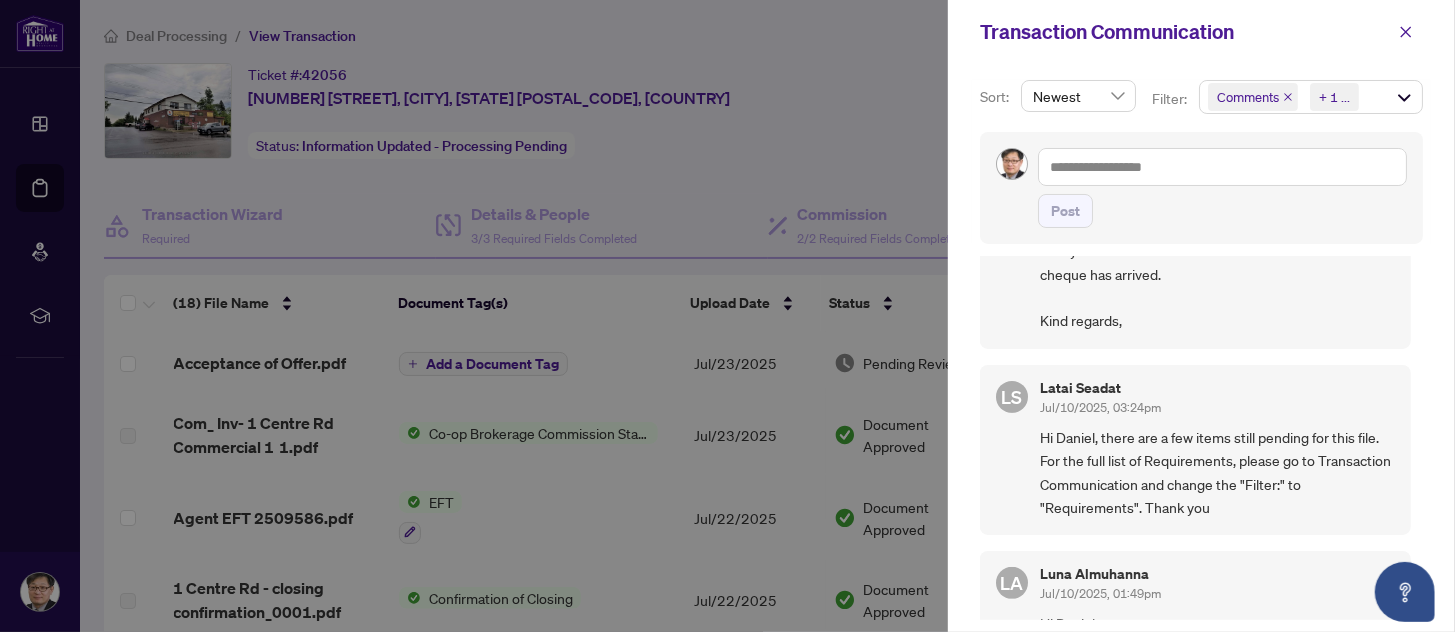 click at bounding box center [727, 316] 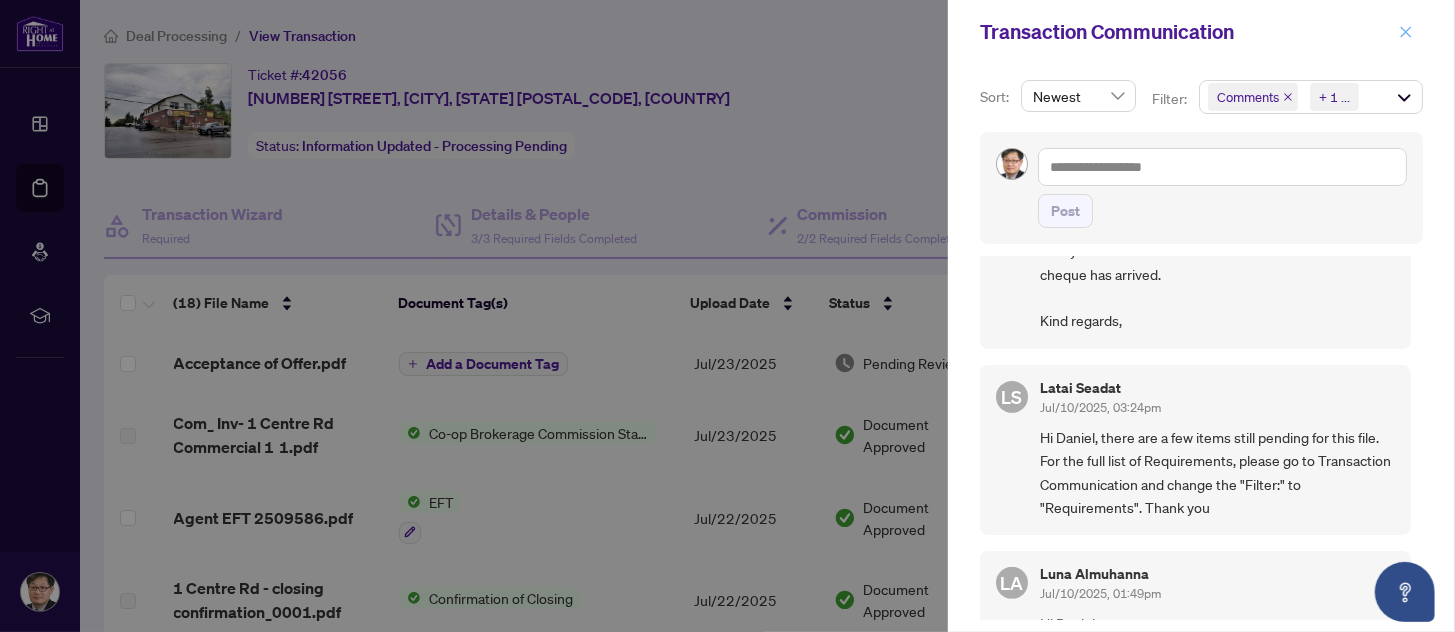 click 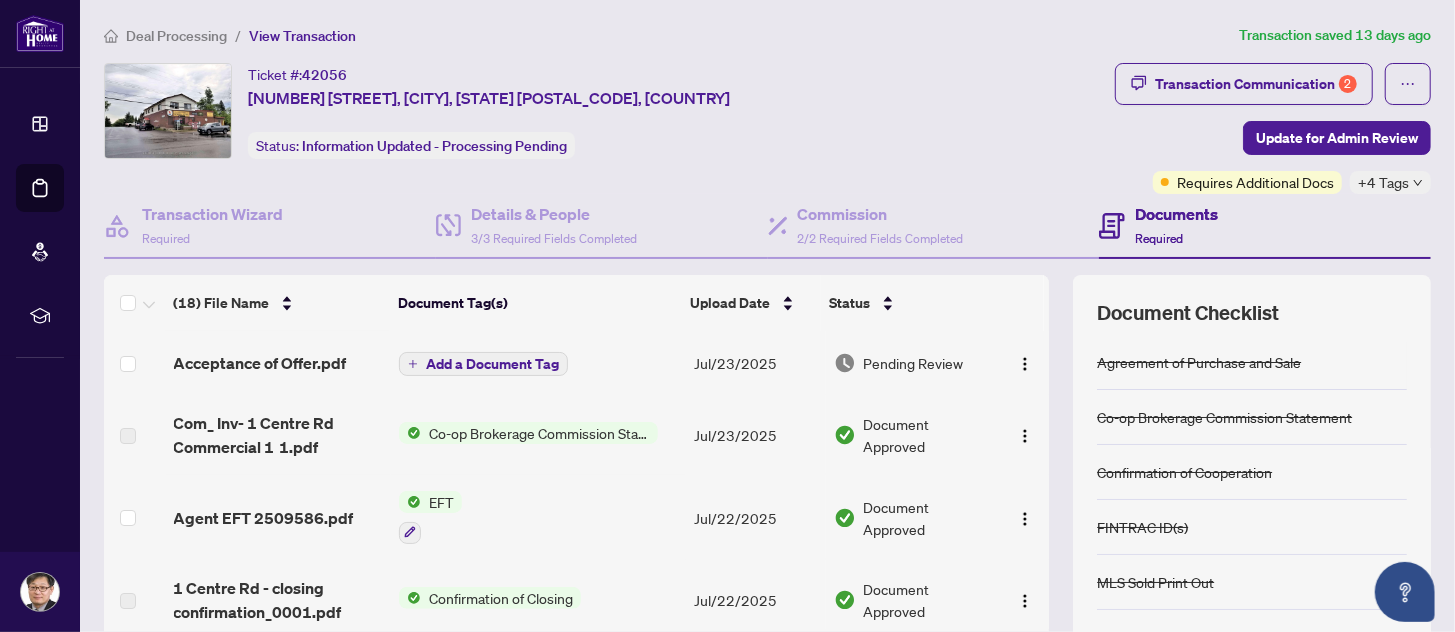 click on "Ticket #:  [NUMBER] [NUMBER] [STREET], [CITY], [STATE] [POSTAL_CODE], [COUNTRY] Status:   Information Updated - Processing Pending" at bounding box center (605, 111) 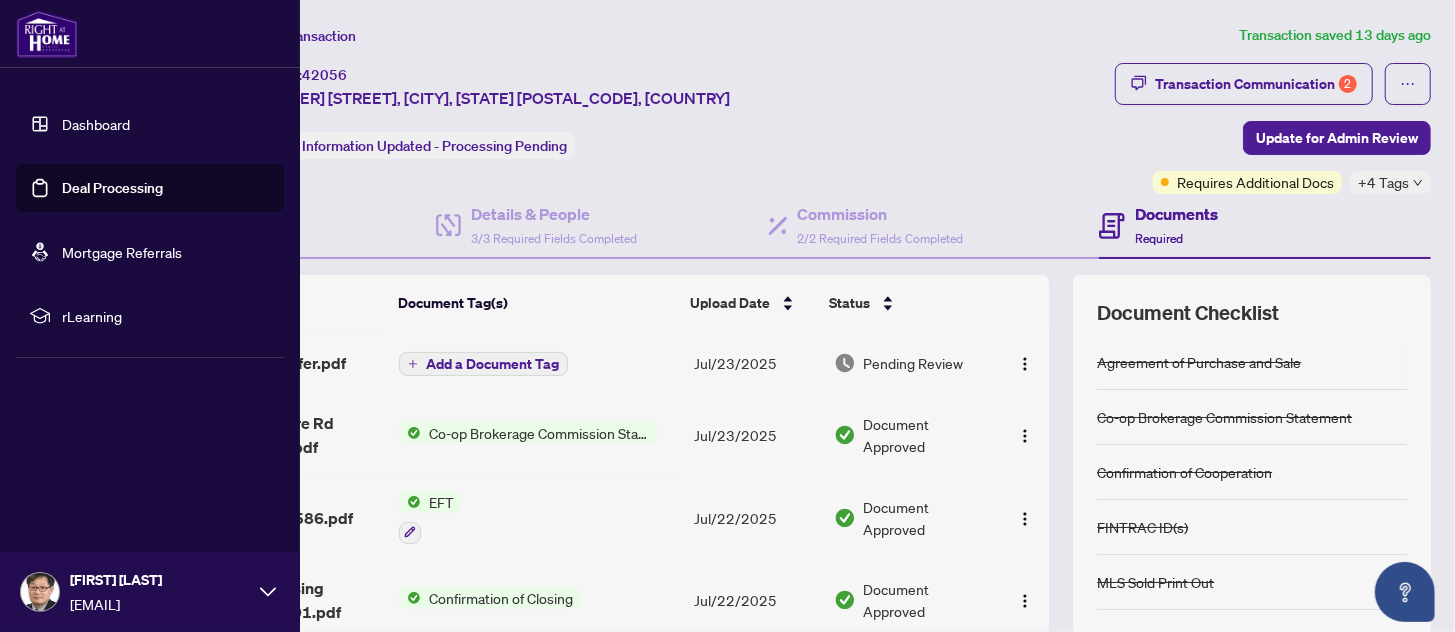 click on "Deal Processing" at bounding box center [112, 188] 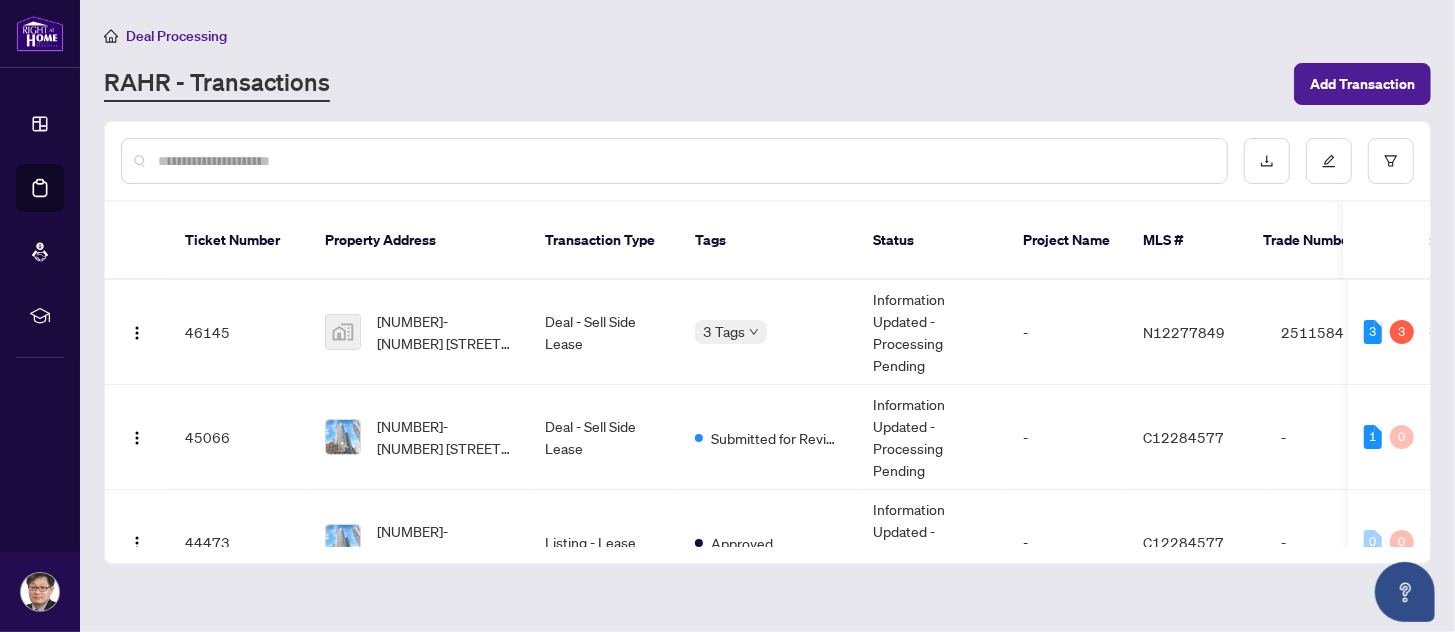 click on "Deal Processing RAHR - Transactions Add Transaction" at bounding box center (767, 64) 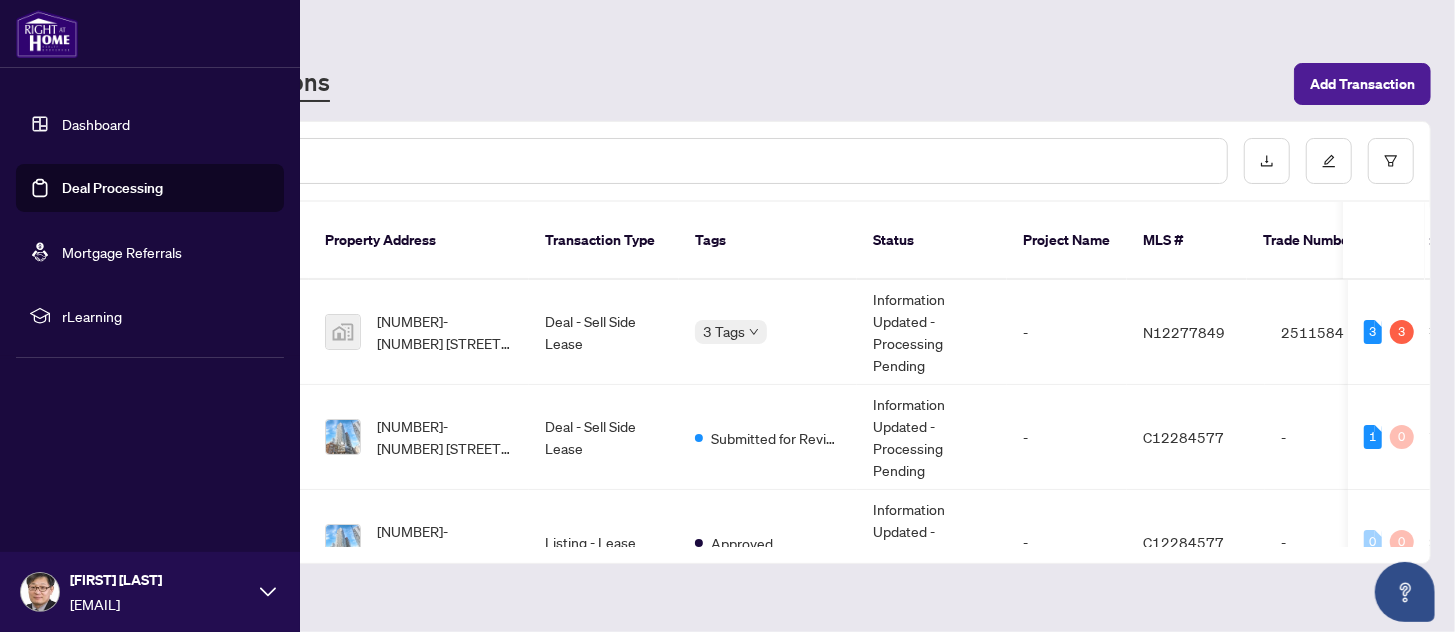 click on "Deal Processing" at bounding box center (112, 188) 